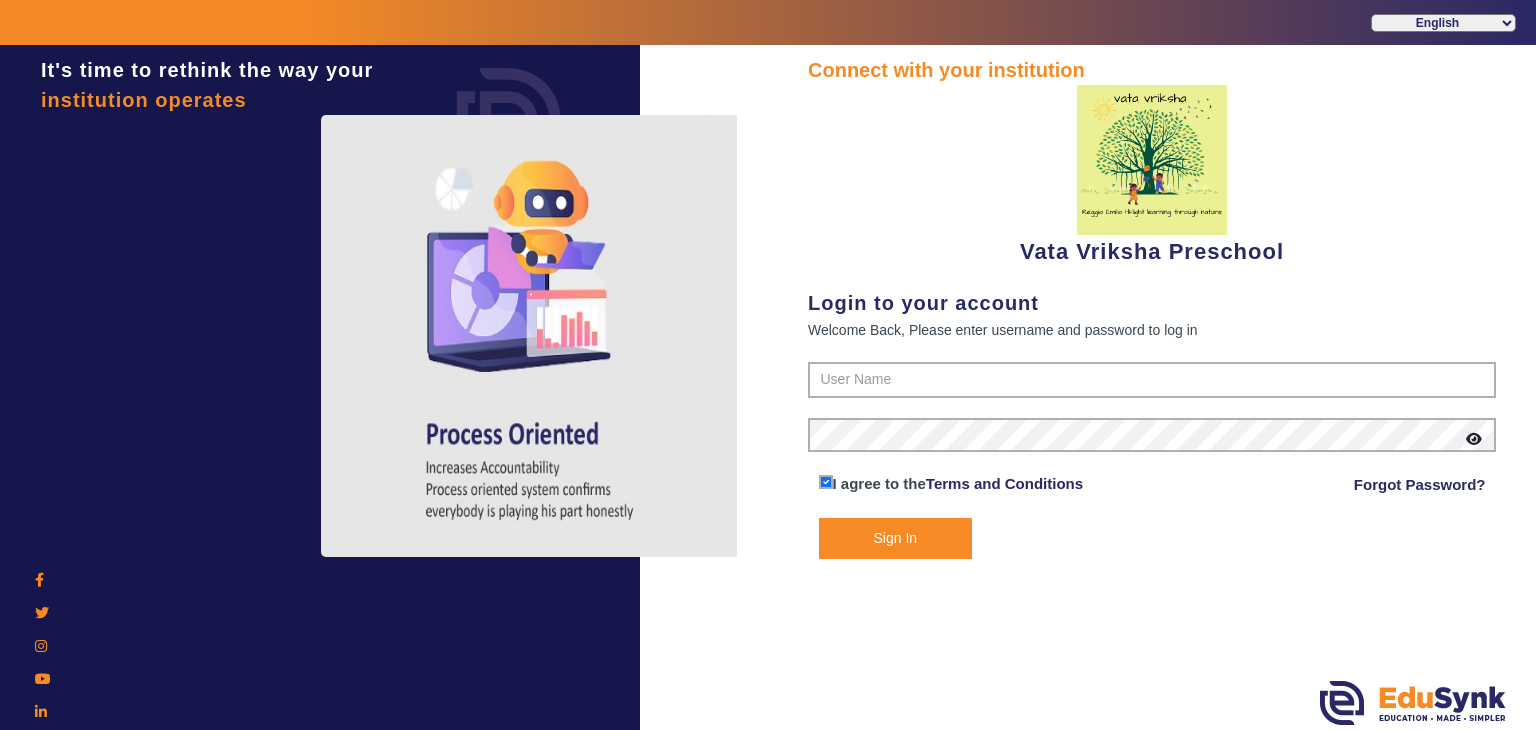 scroll, scrollTop: 0, scrollLeft: 0, axis: both 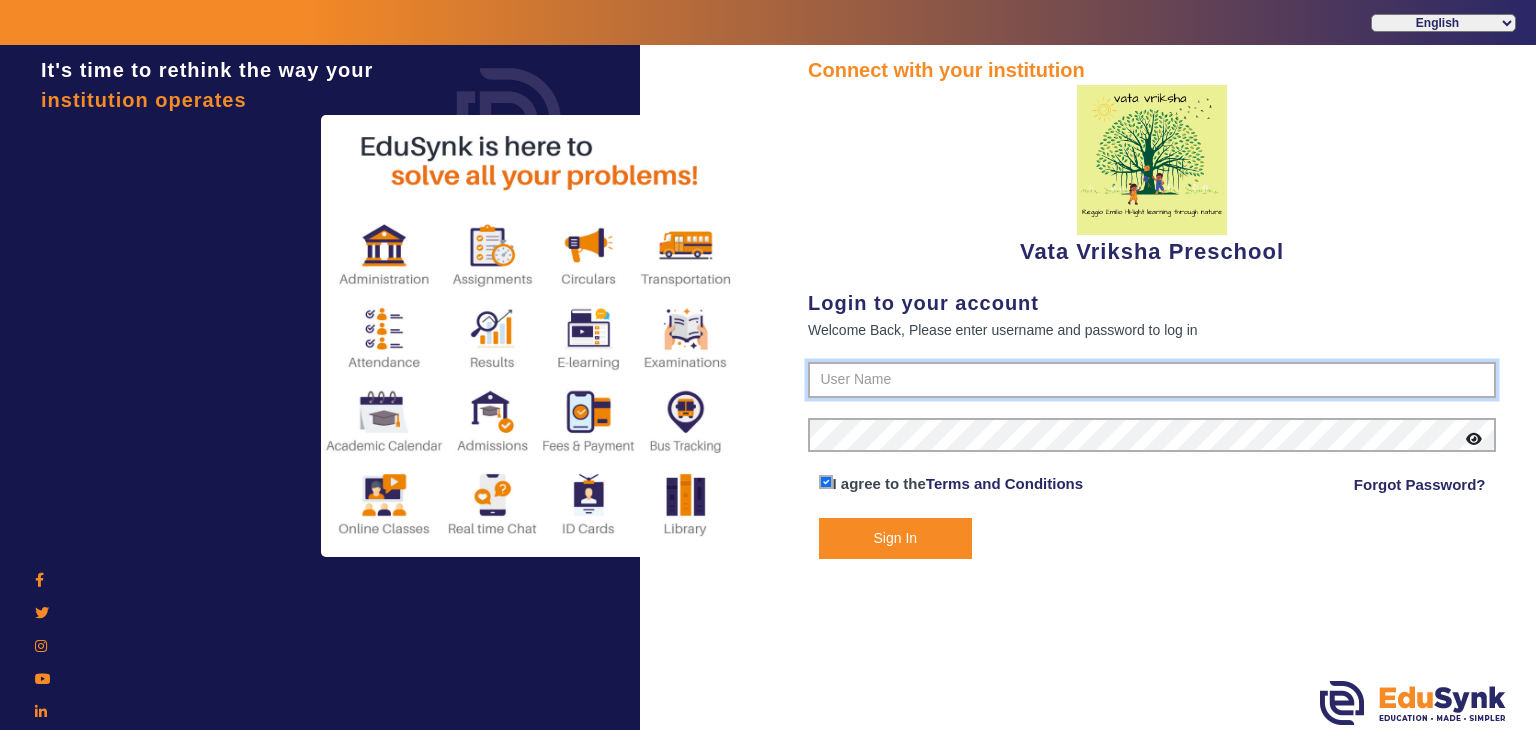 type on "9074270829" 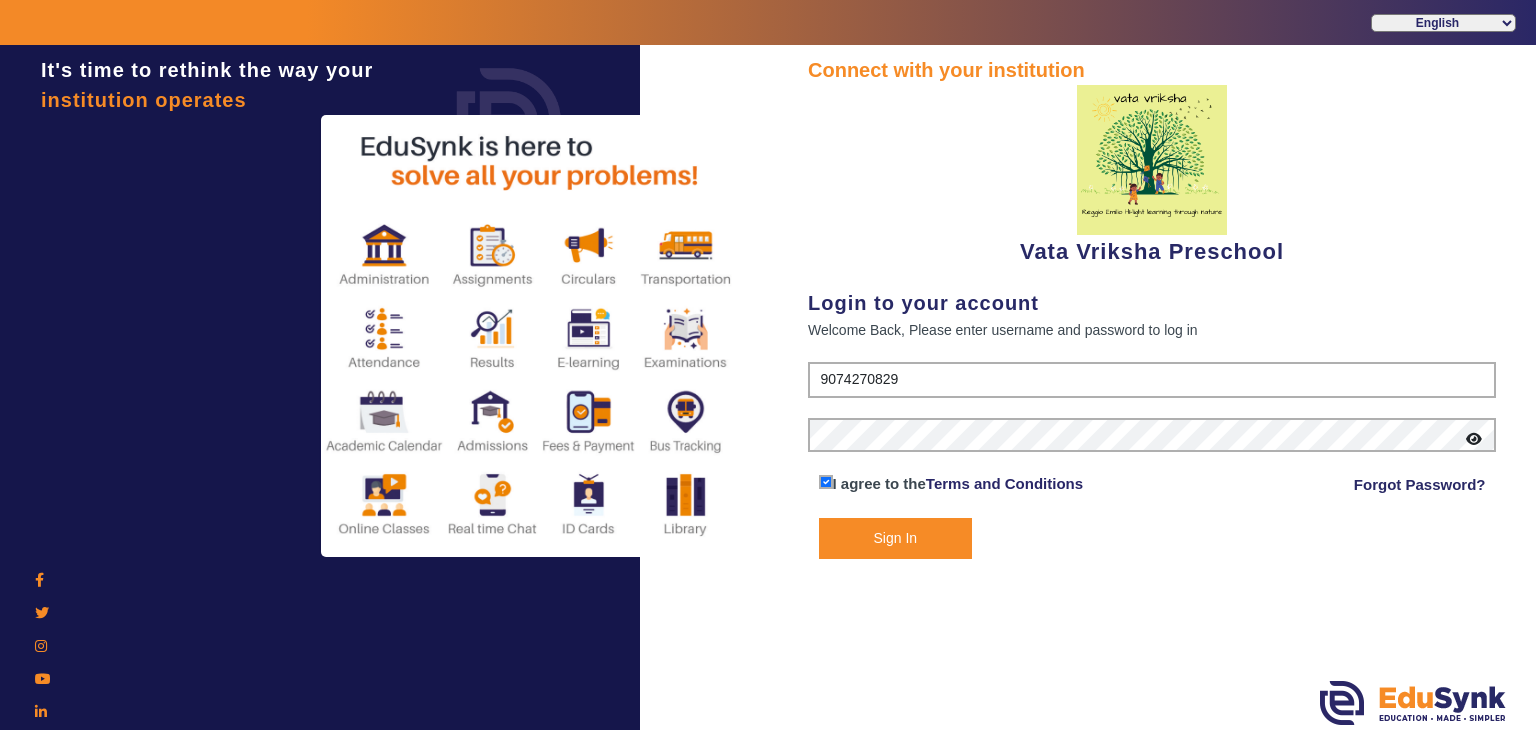 click on "Sign In" 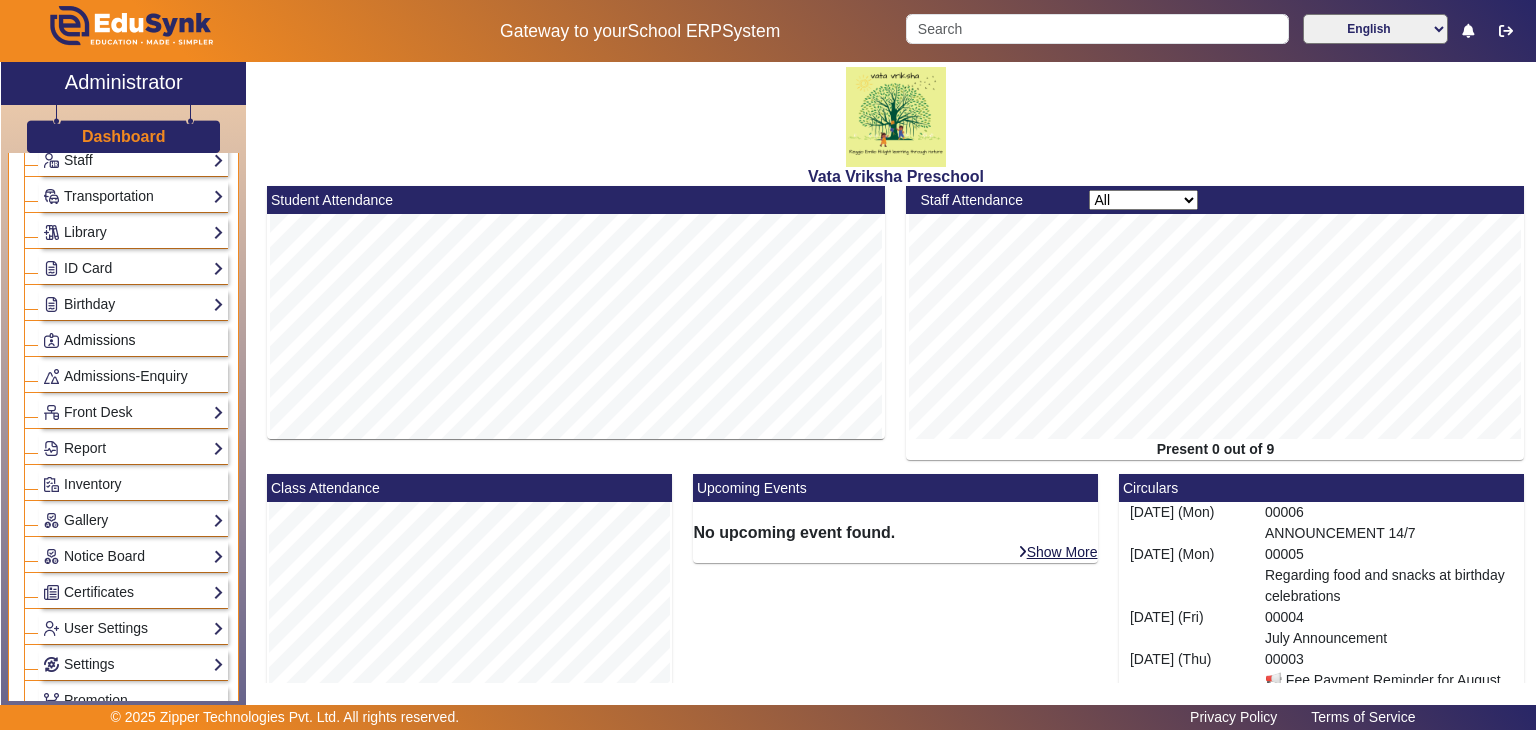 scroll, scrollTop: 167, scrollLeft: 0, axis: vertical 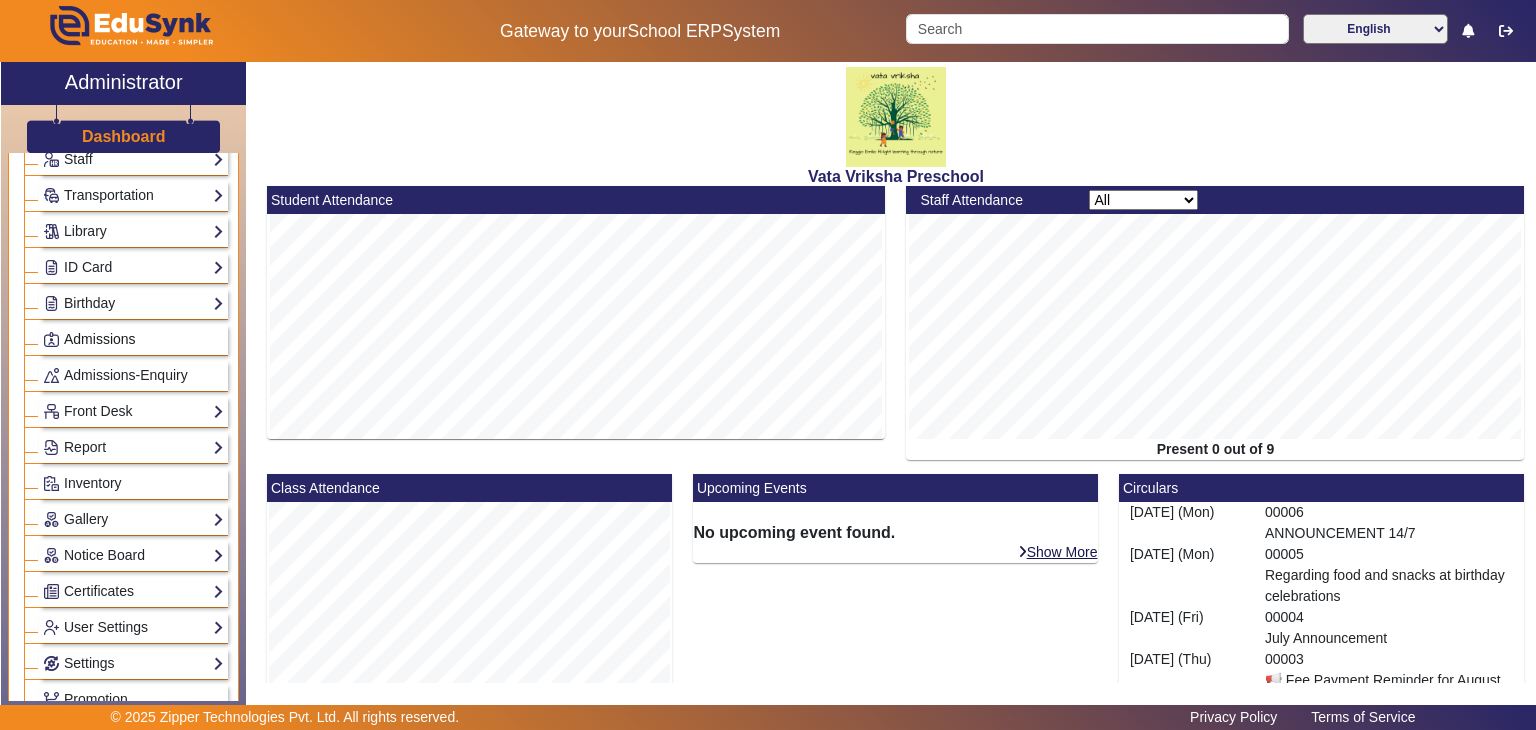 click on "Gallery" 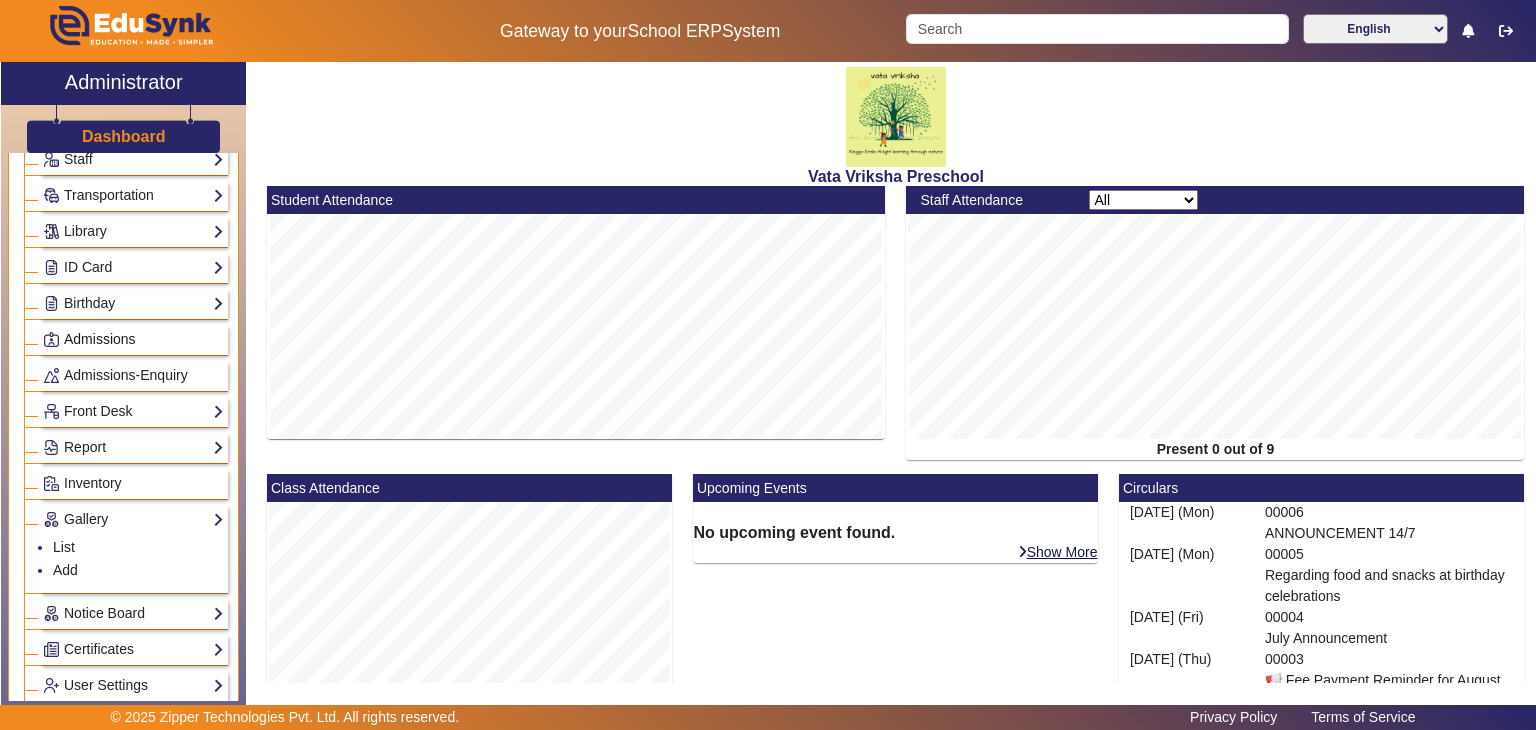 click on "Gallery" 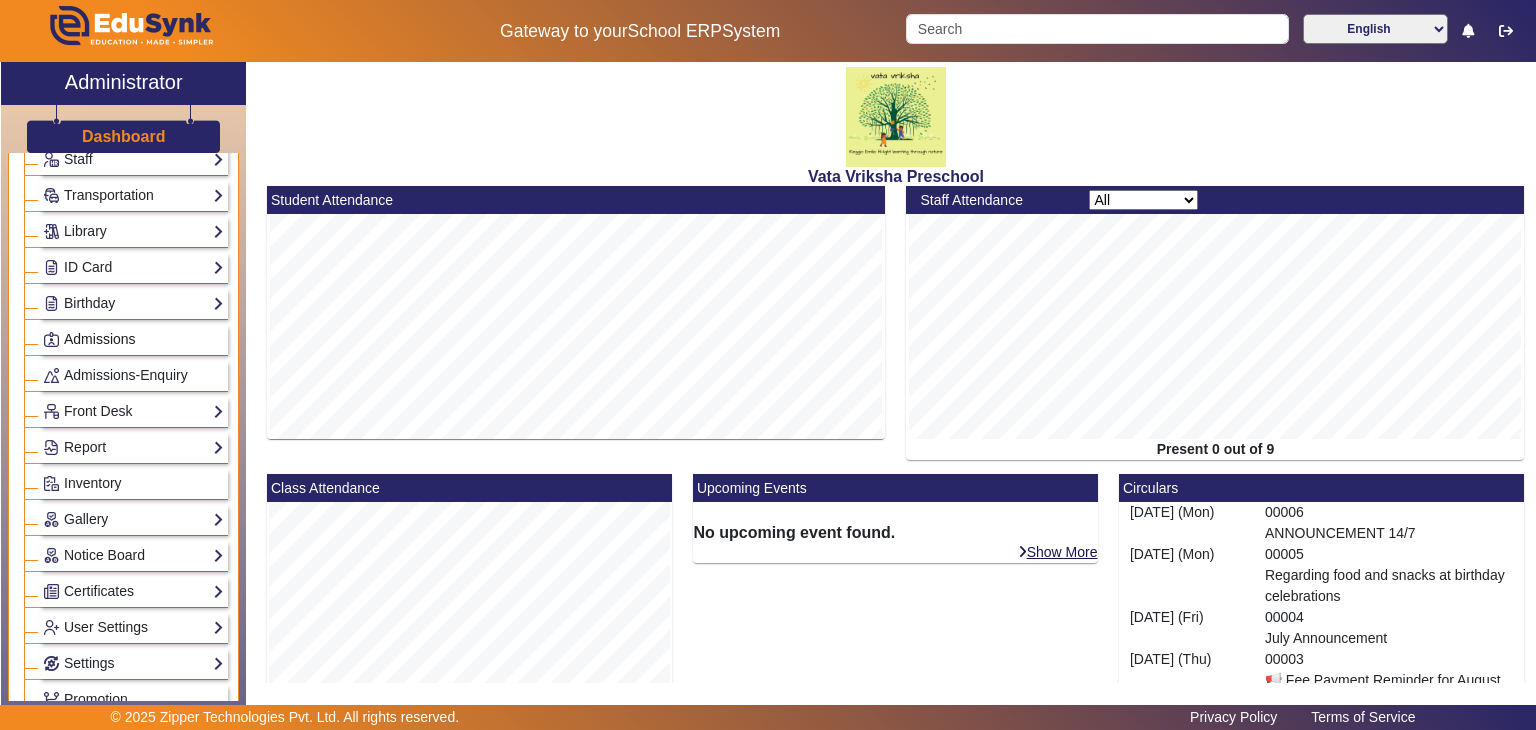click on "Gallery" 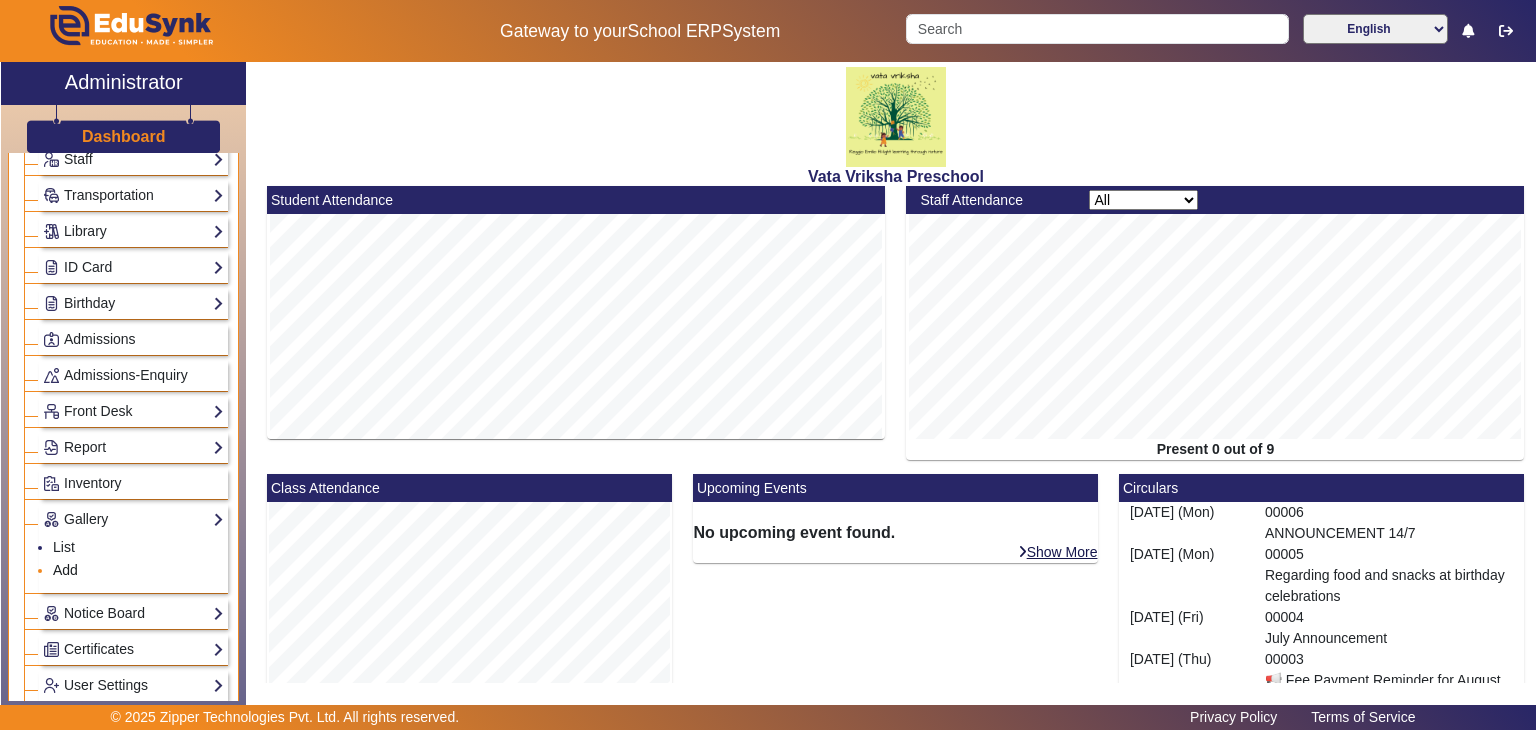 click on "Add" 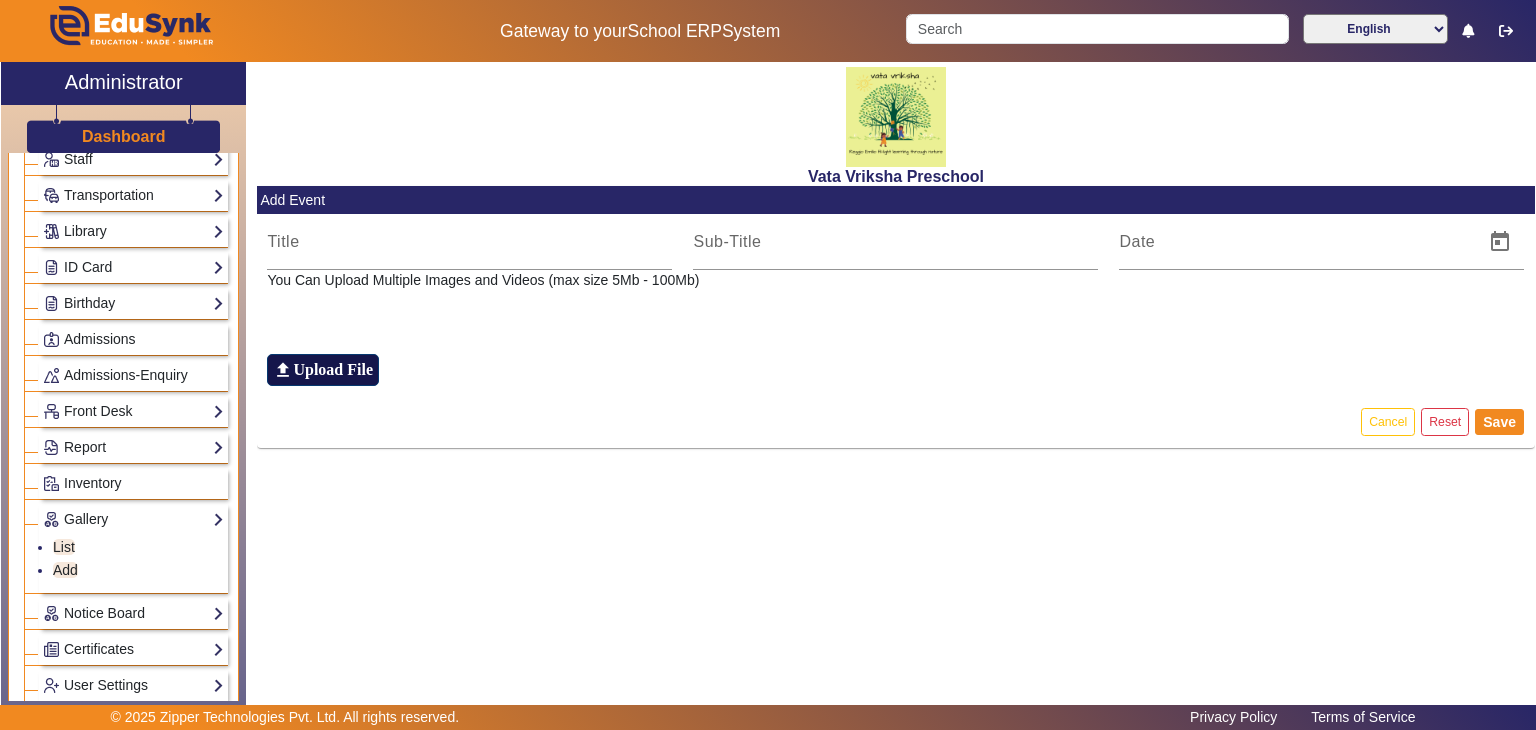 click on "Upload File" 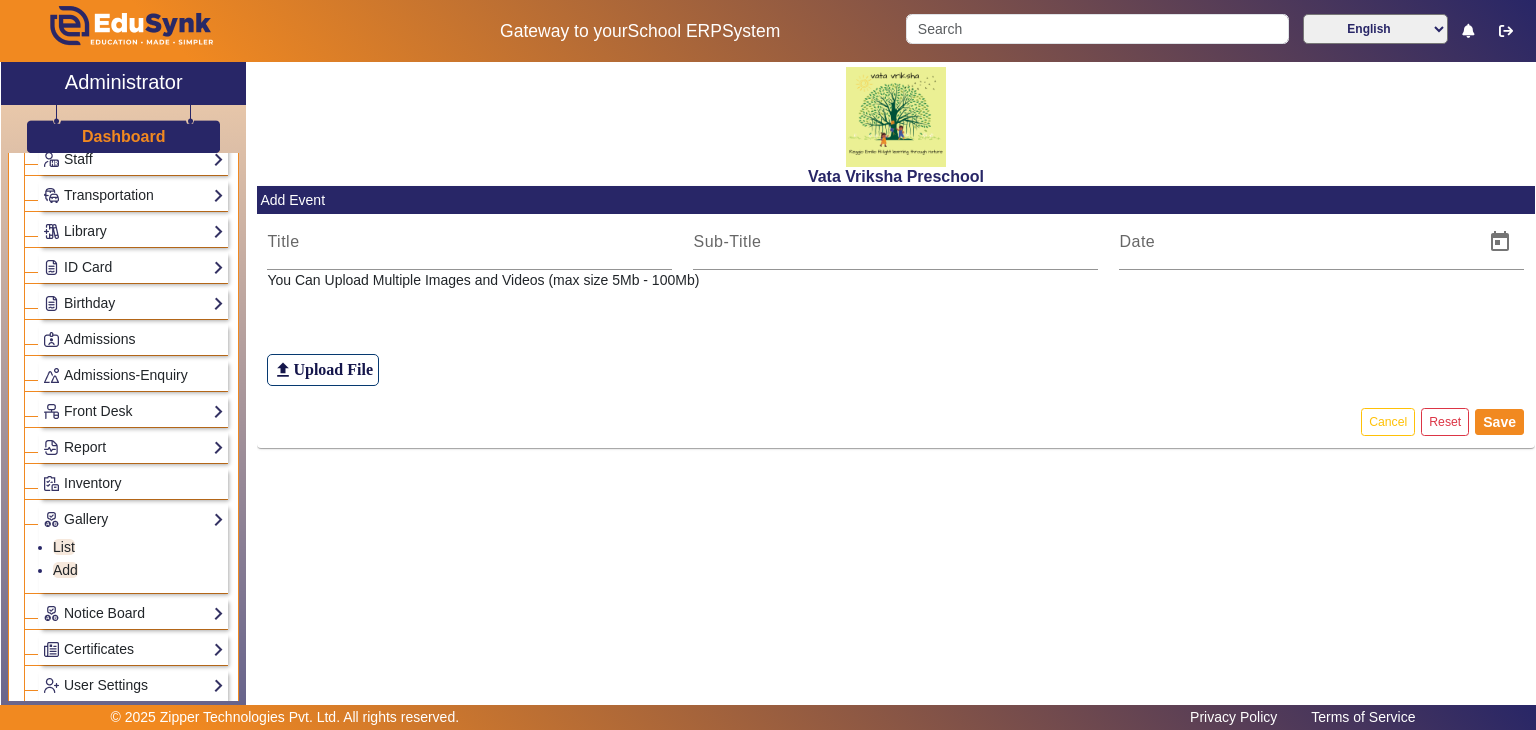 drag, startPoint x: 324, startPoint y: 362, endPoint x: 916, endPoint y: 560, distance: 624.23395 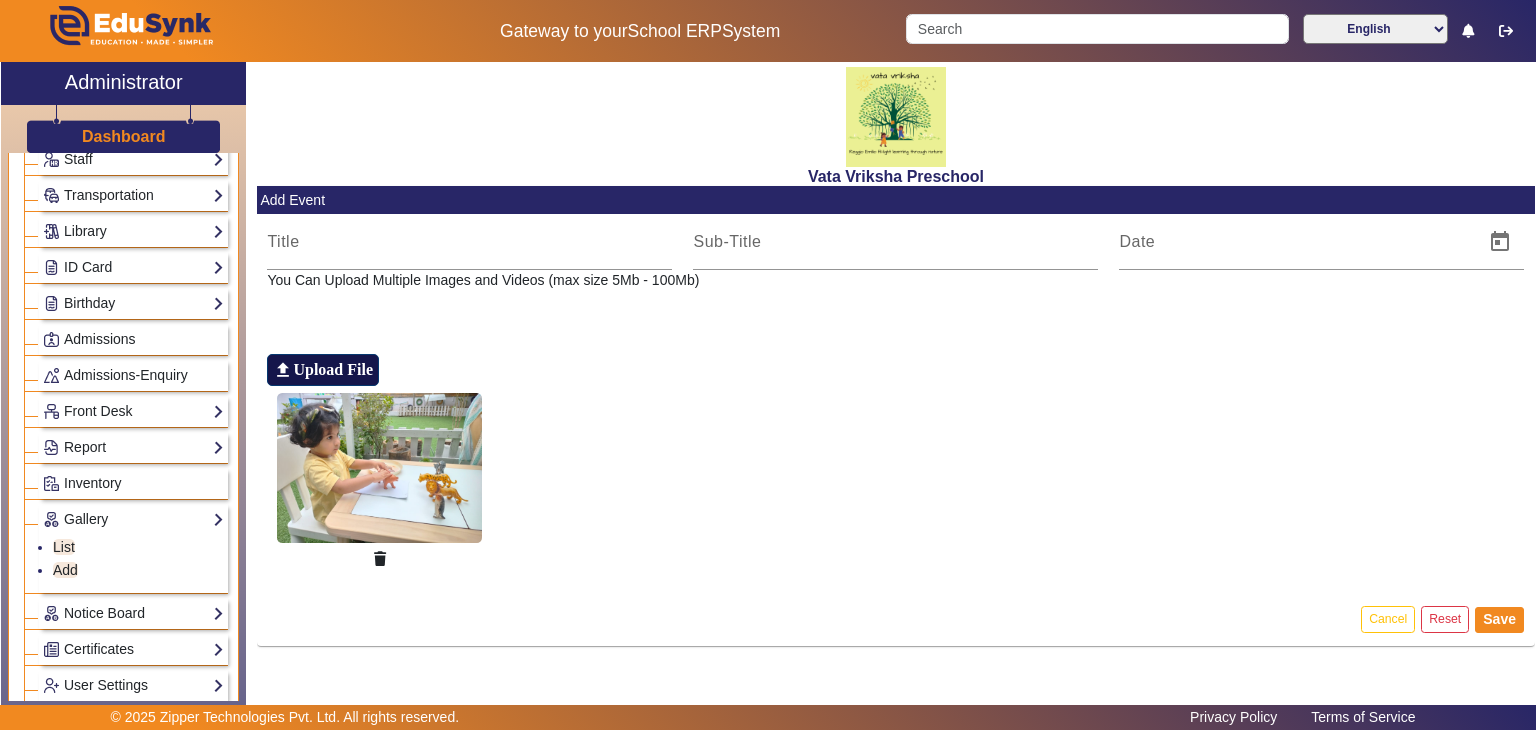 click on "Upload File" 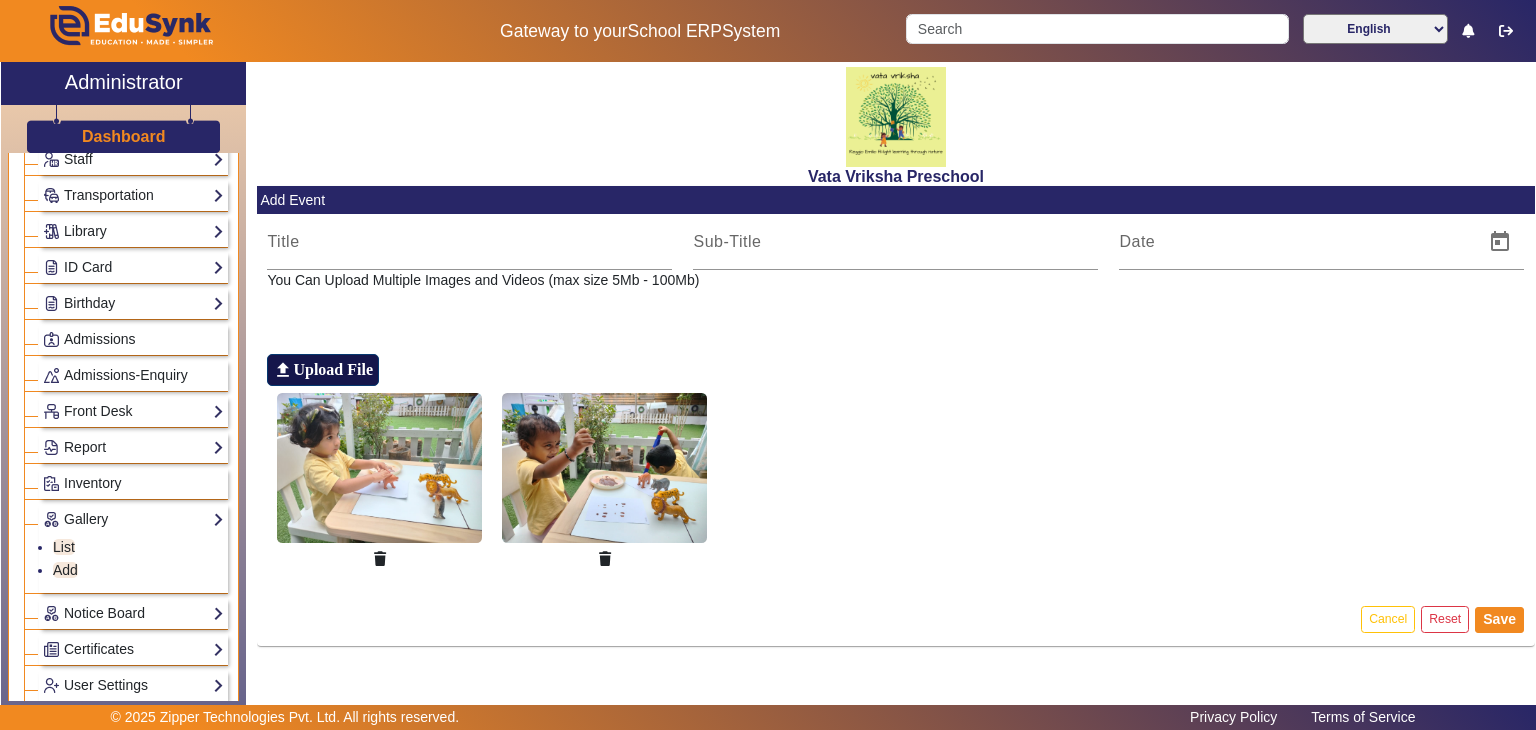 click on "Upload File" 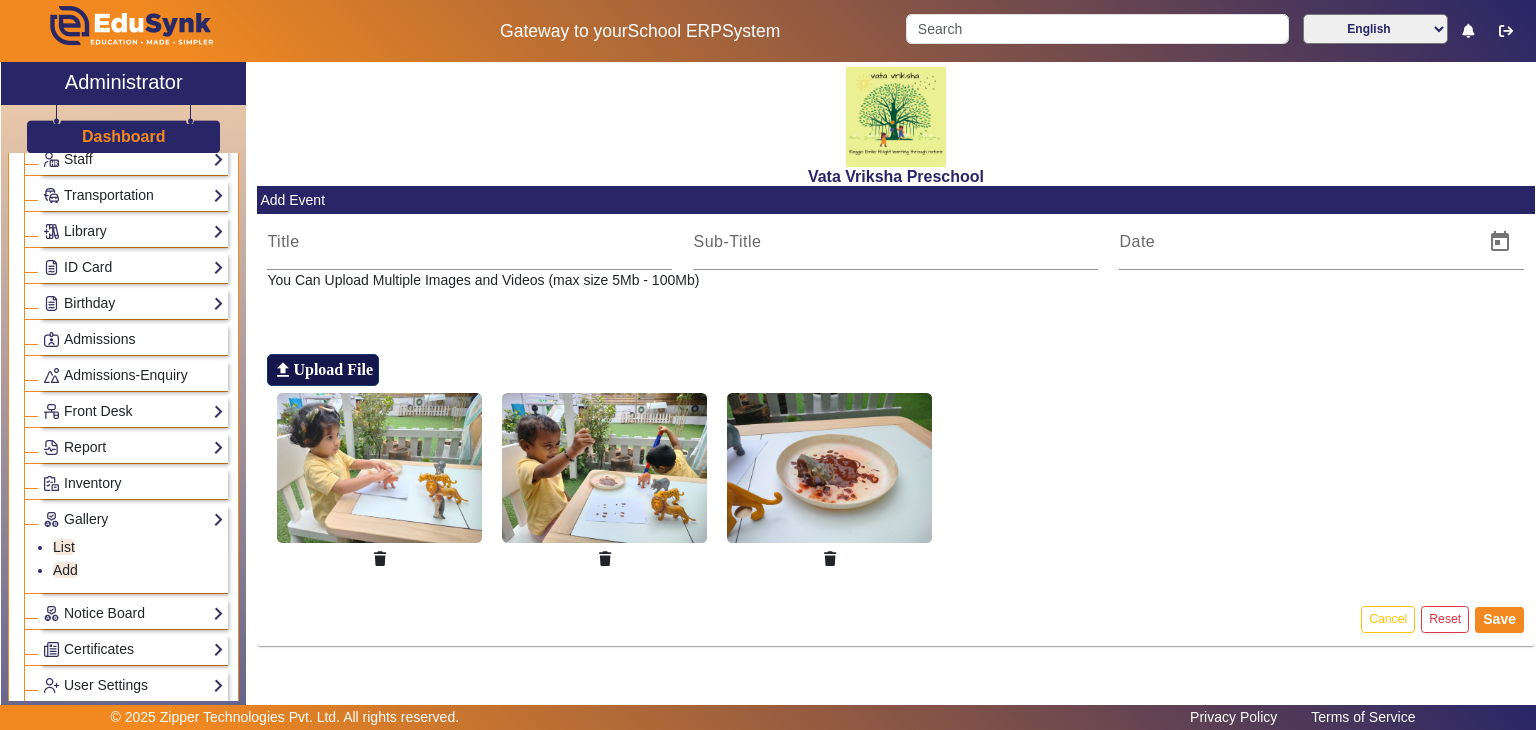 click on "Upload File" 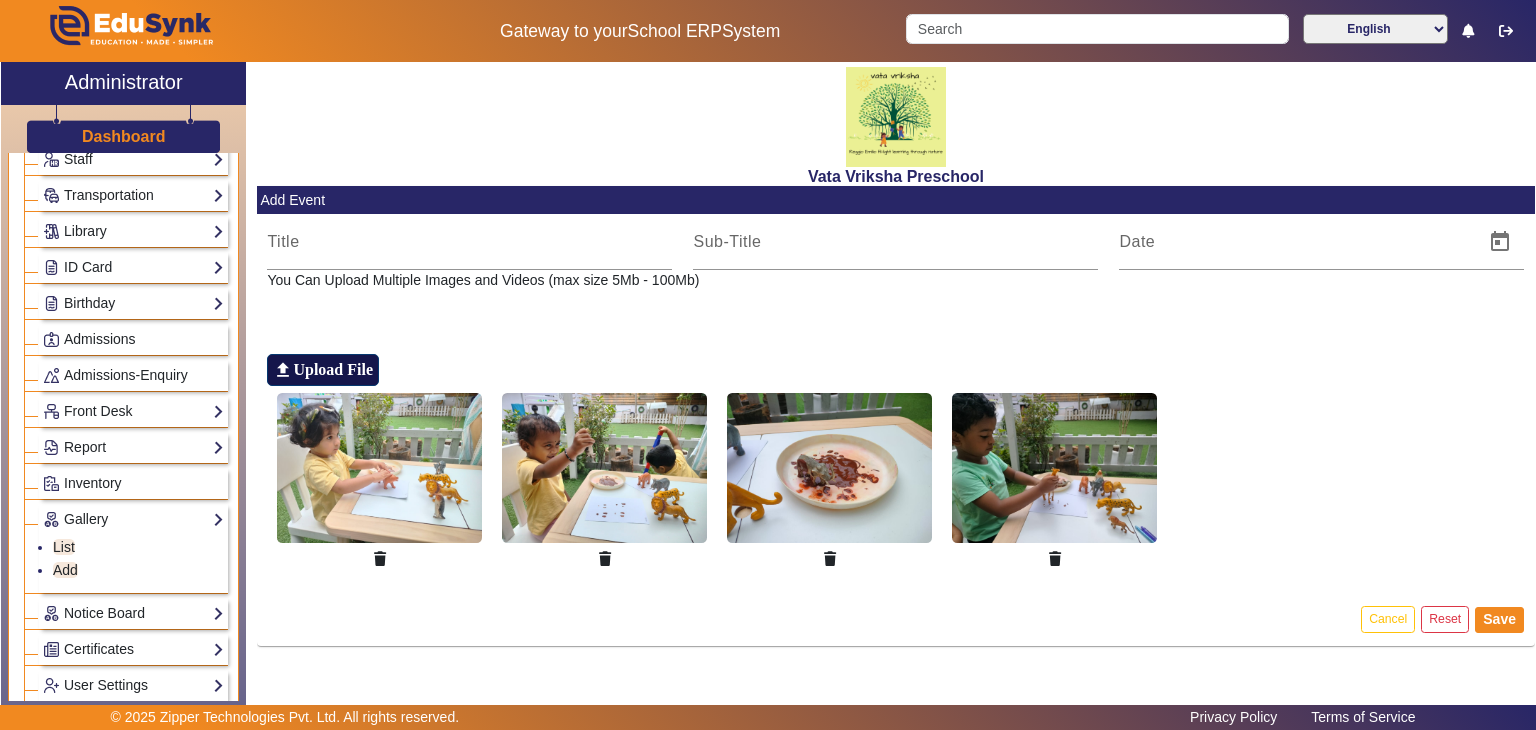 click on "Upload File" 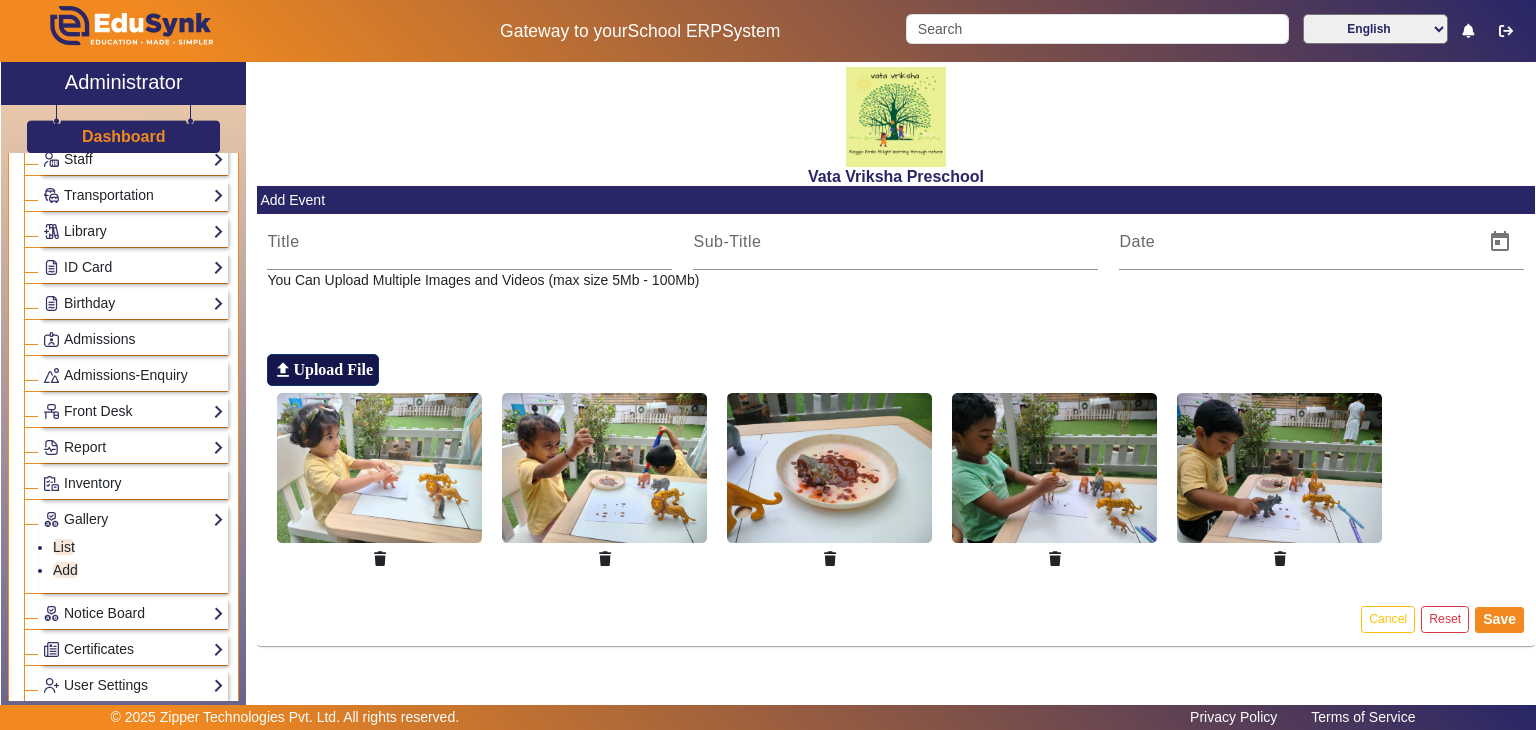 click on "Upload File" 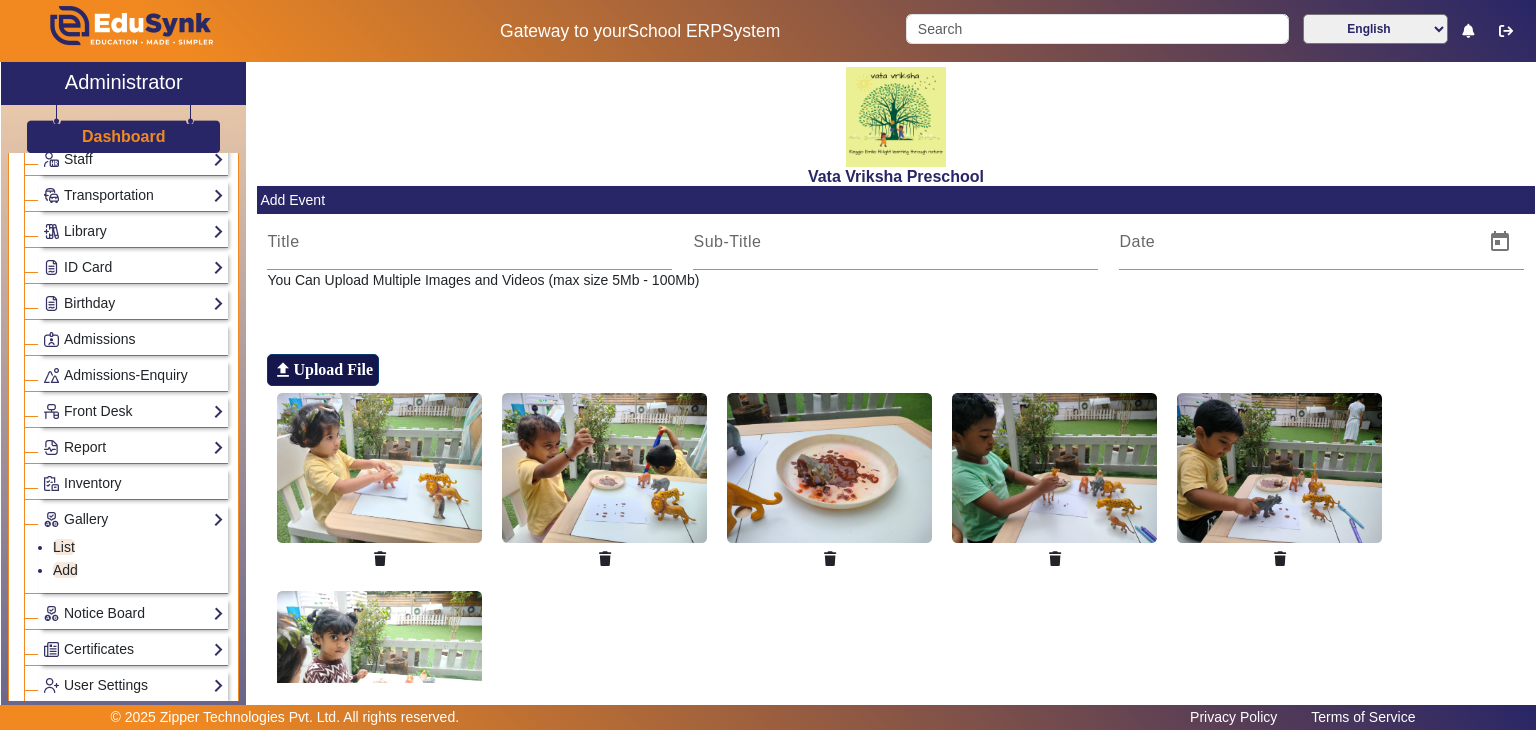 click on "Upload File" 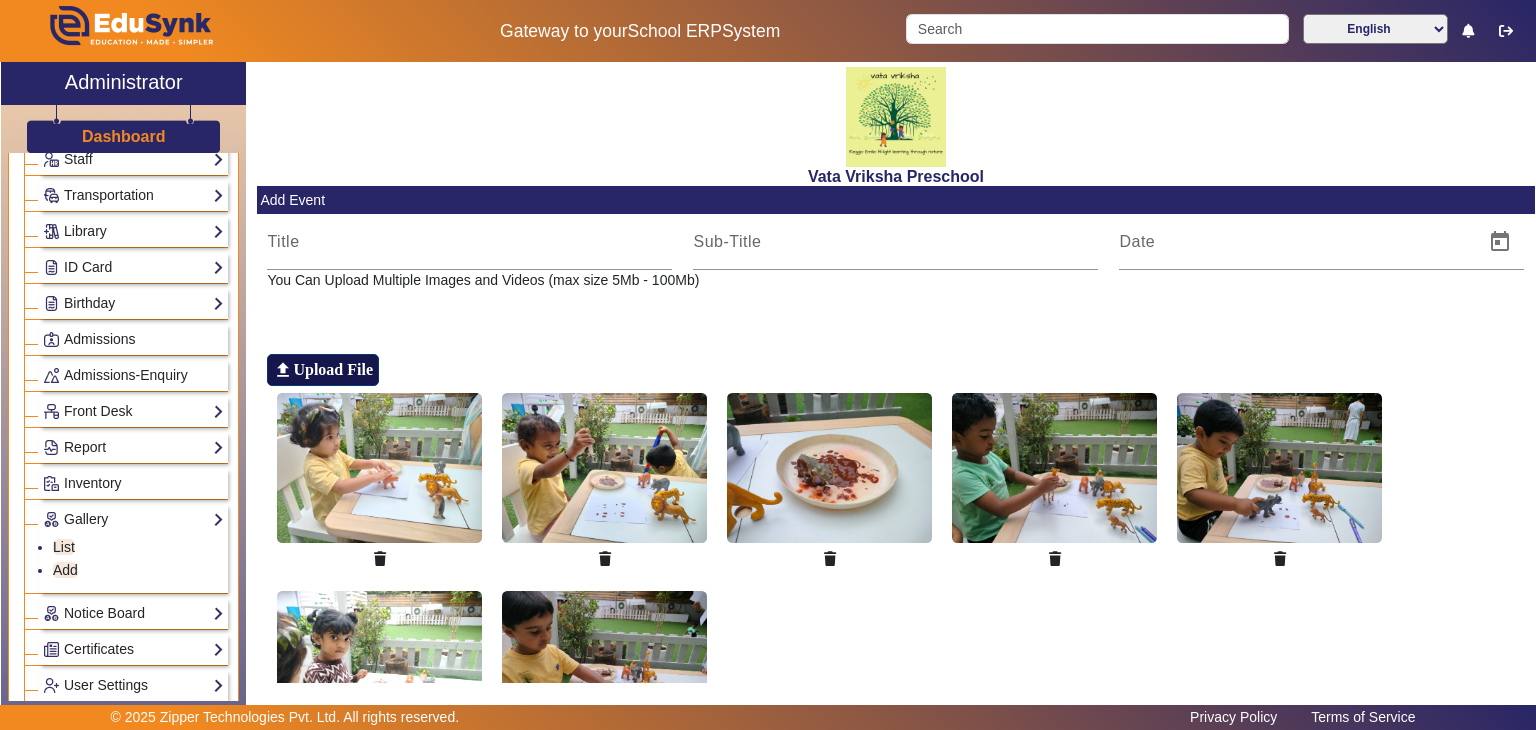 click on "Upload File" 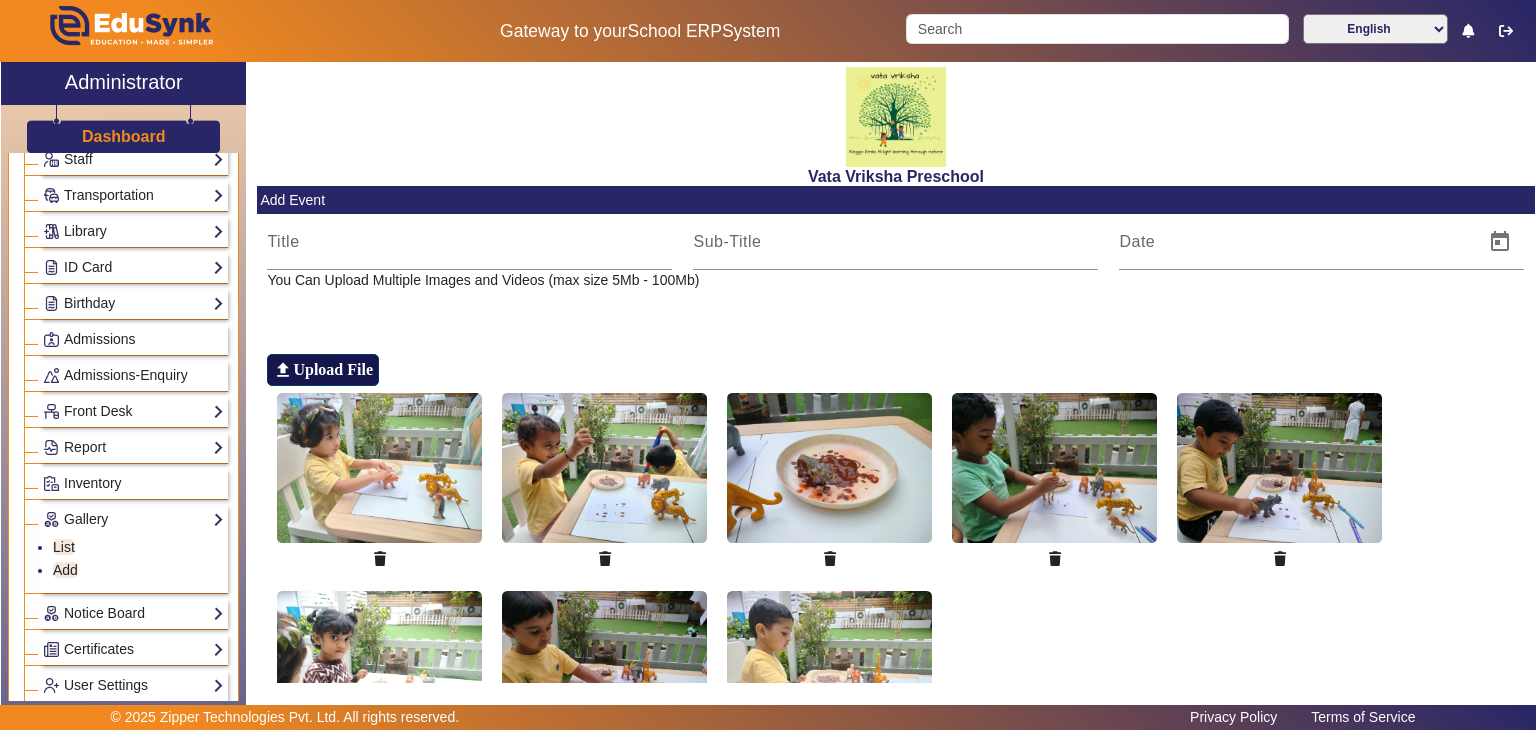 click on "Upload File" 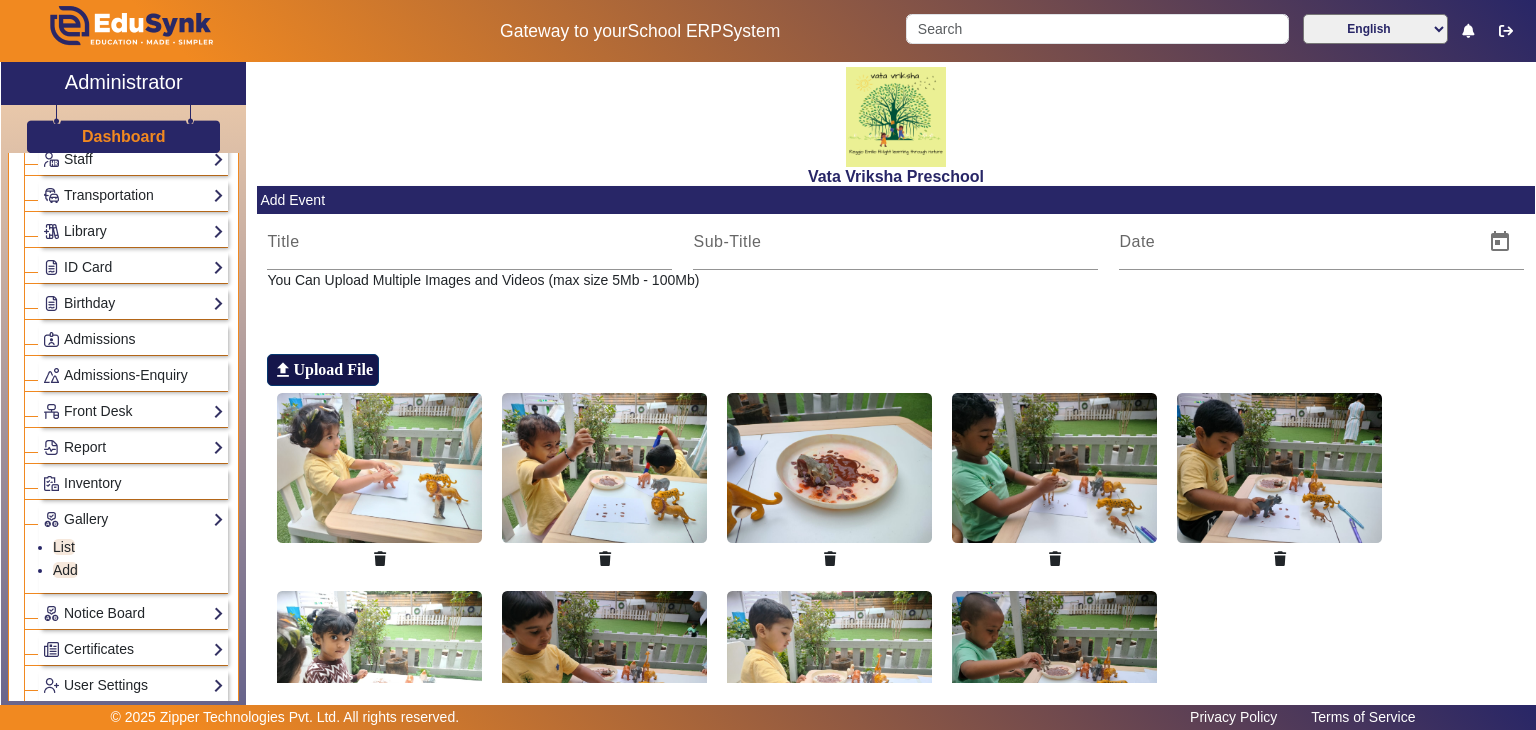 click on "Upload File" 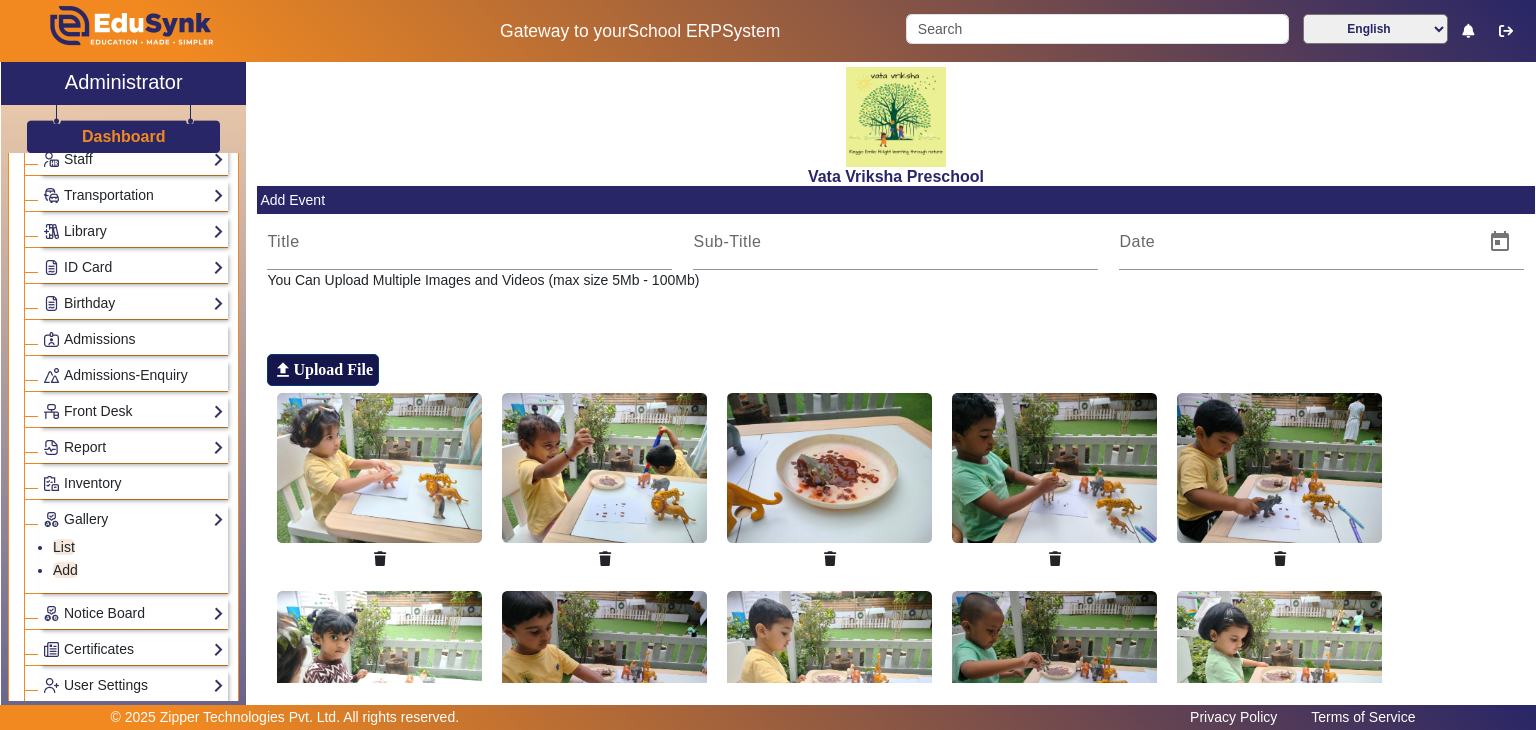 click on "Upload File" 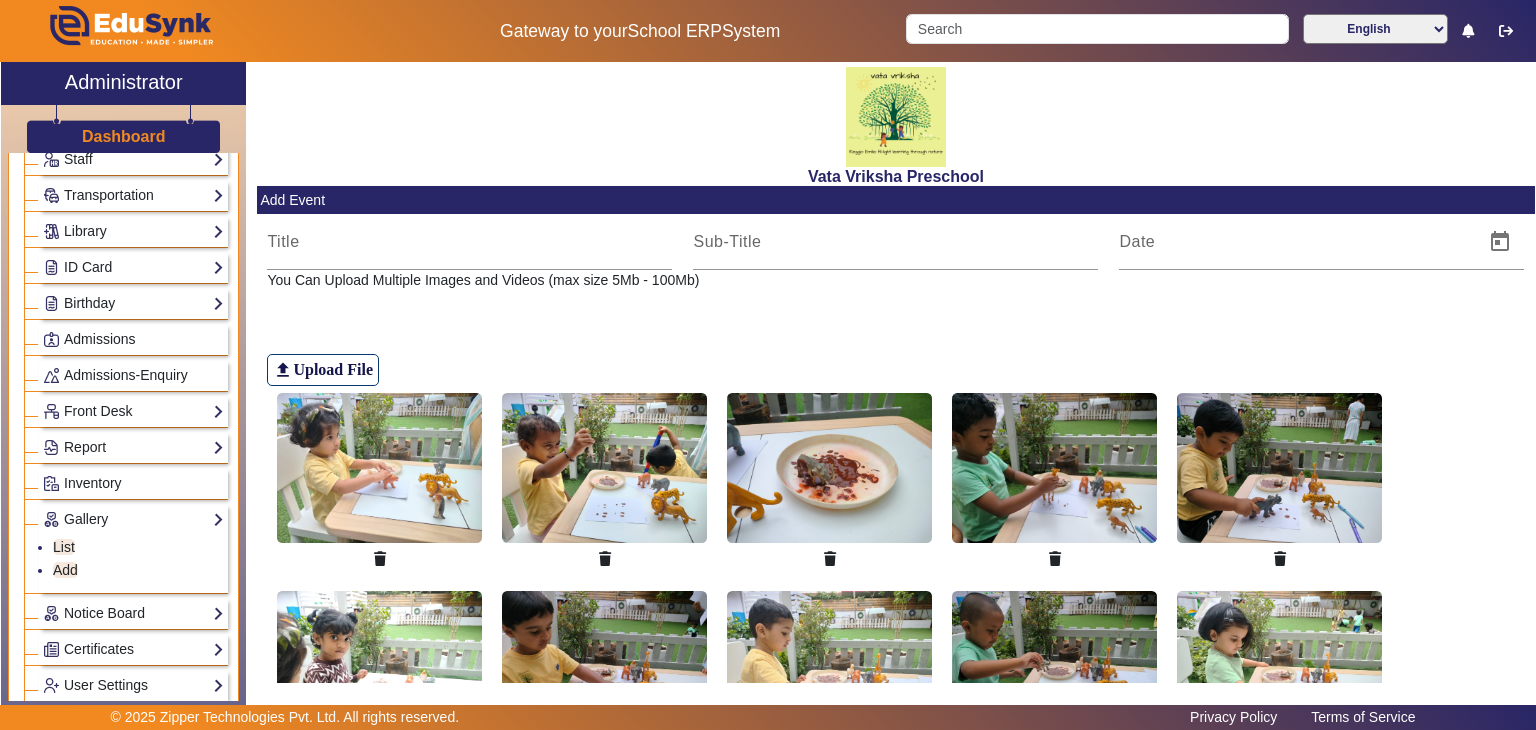 scroll, scrollTop: 40, scrollLeft: 0, axis: vertical 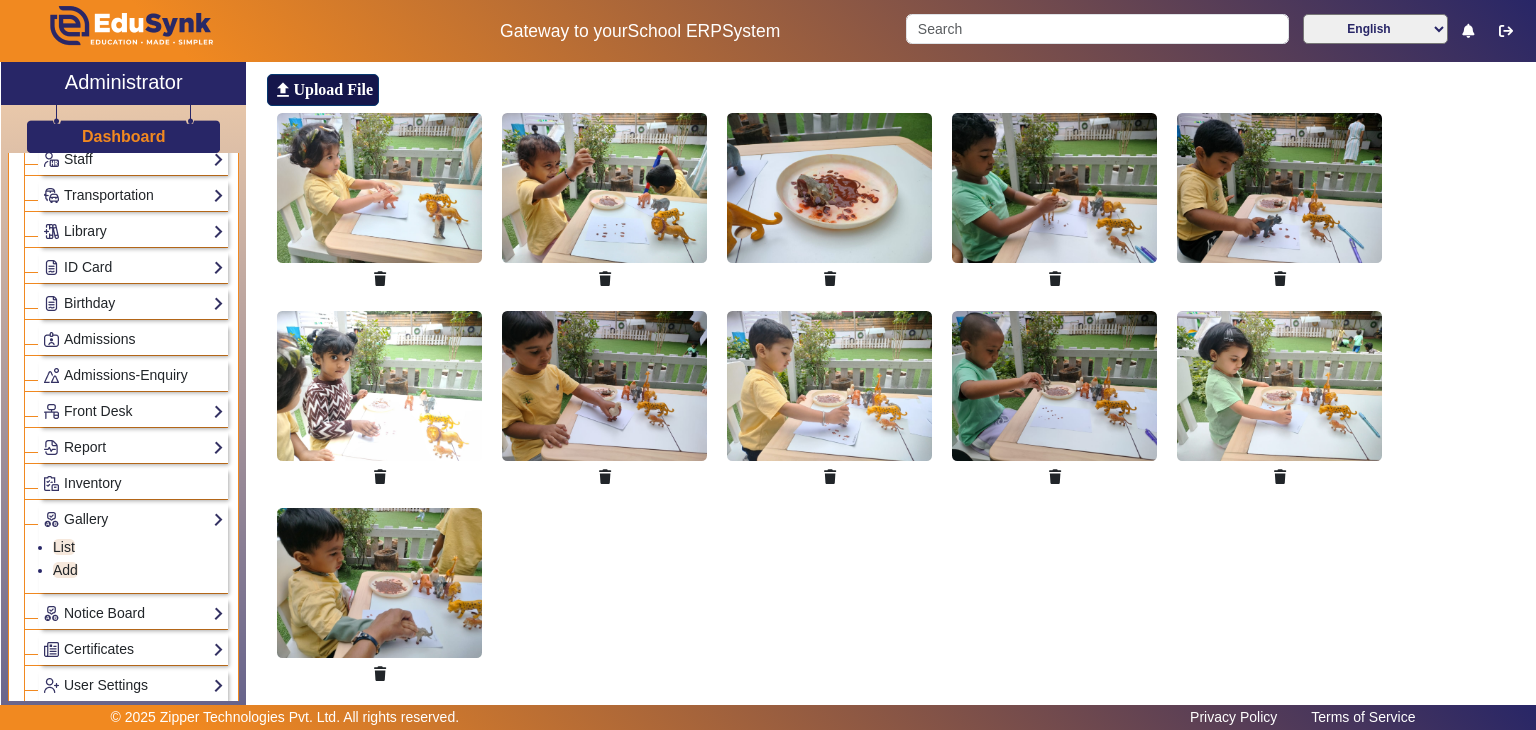 click on "Upload File" 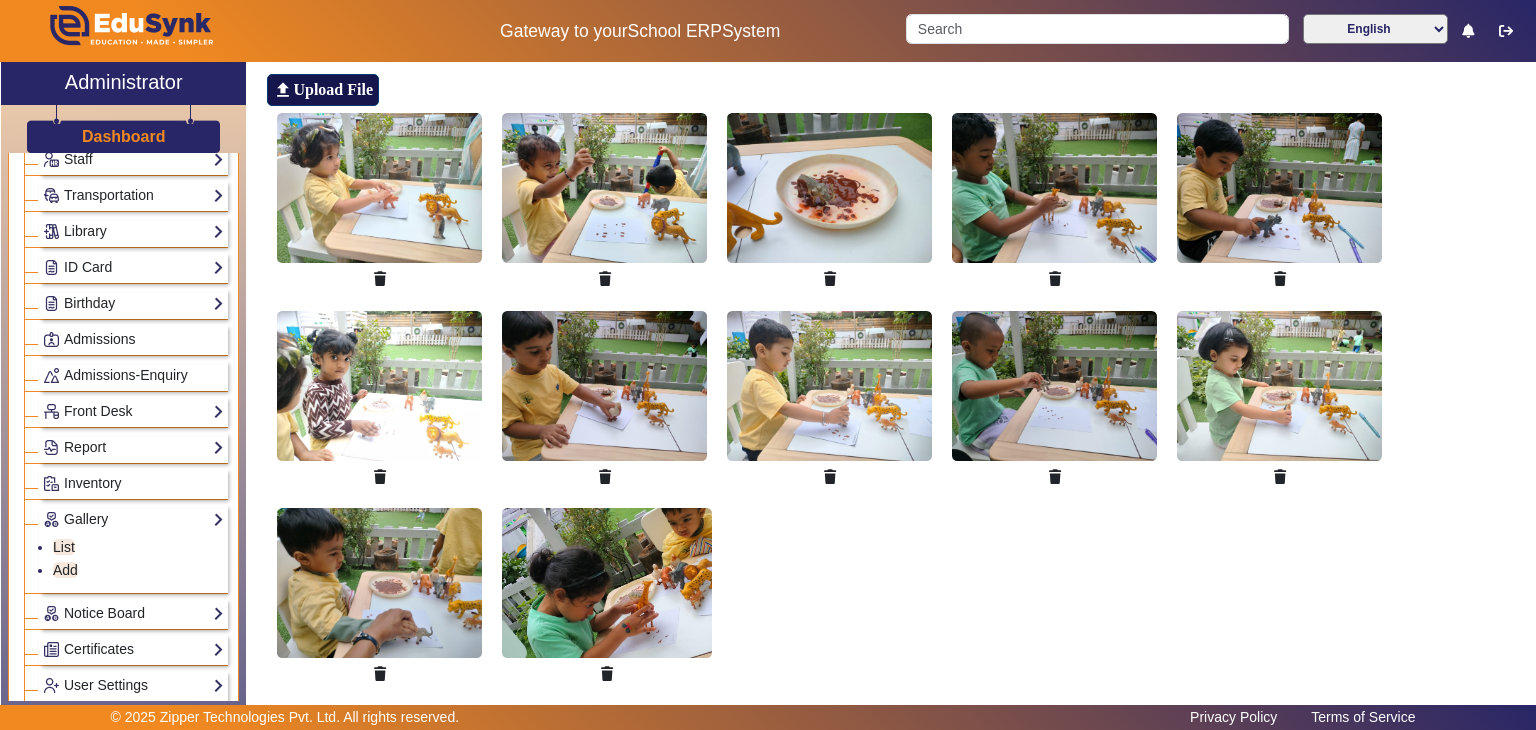 click on "Upload File" 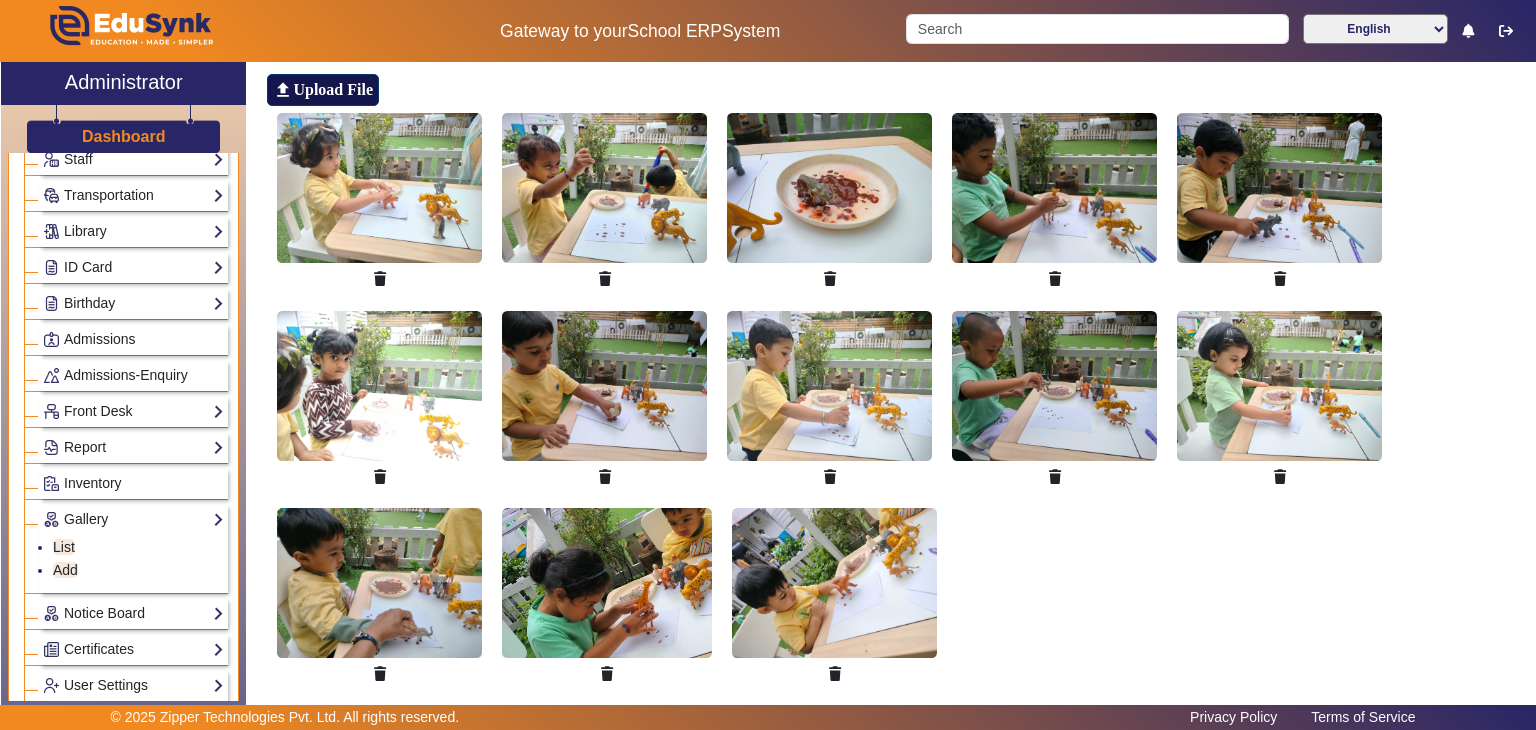 click on "Upload File" 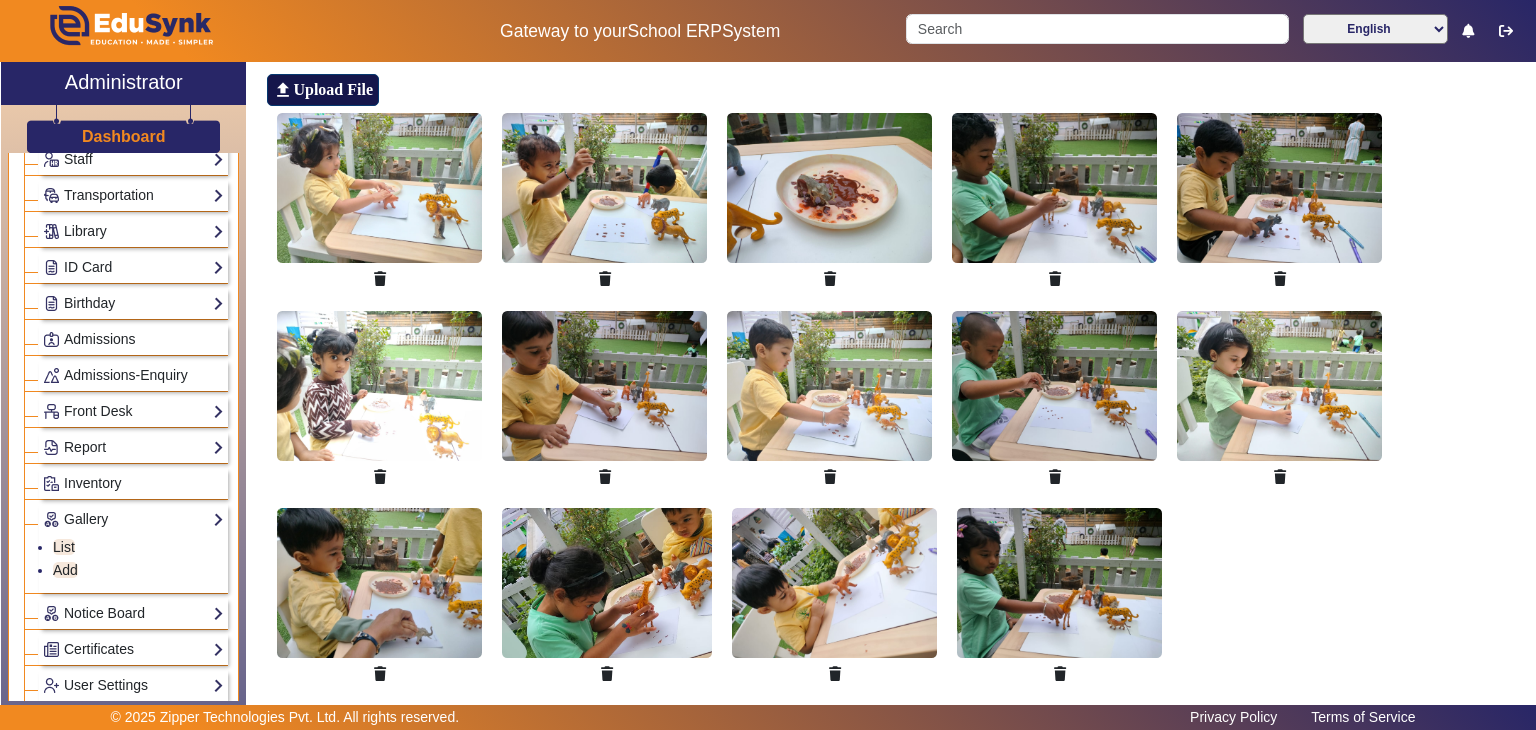 click on "Upload File" 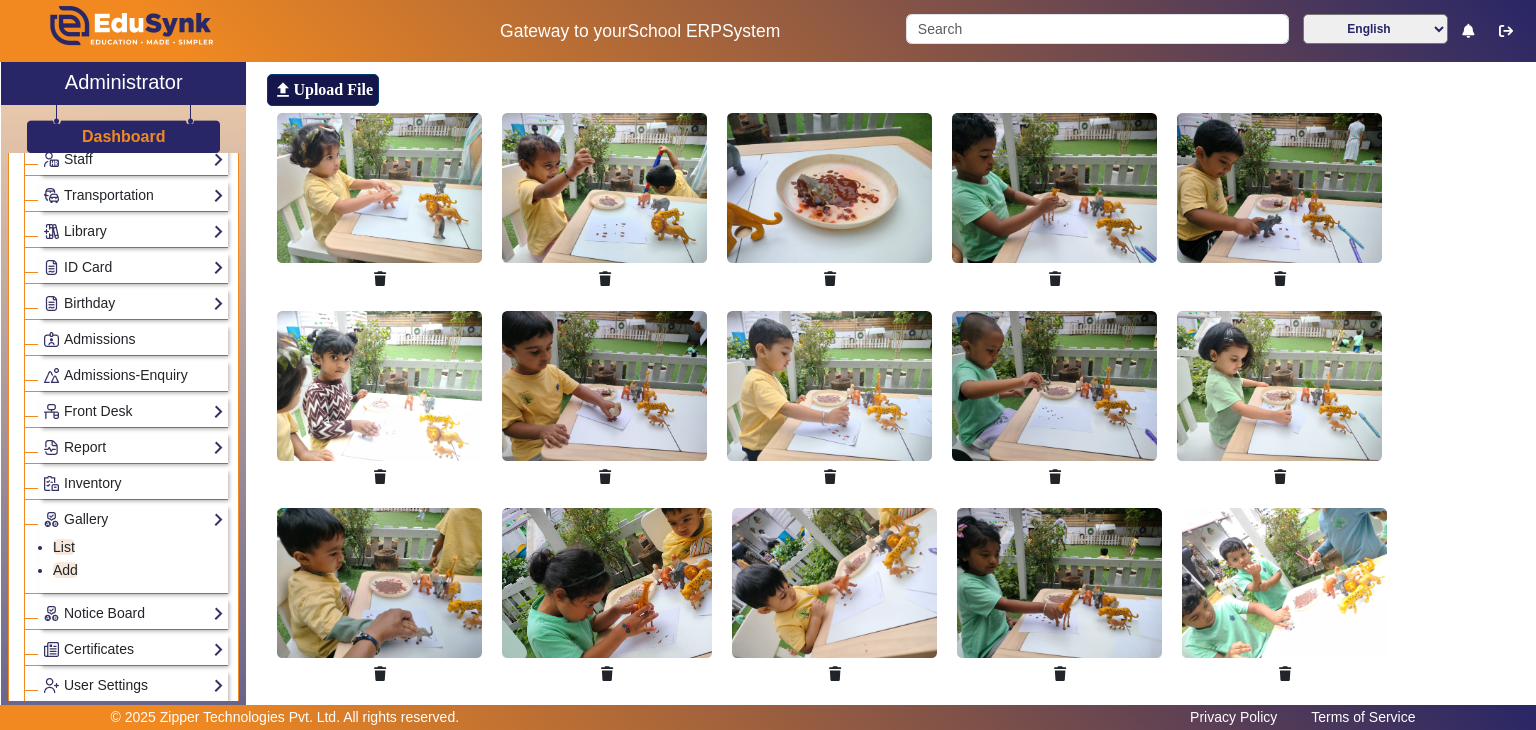 click on "Upload File" 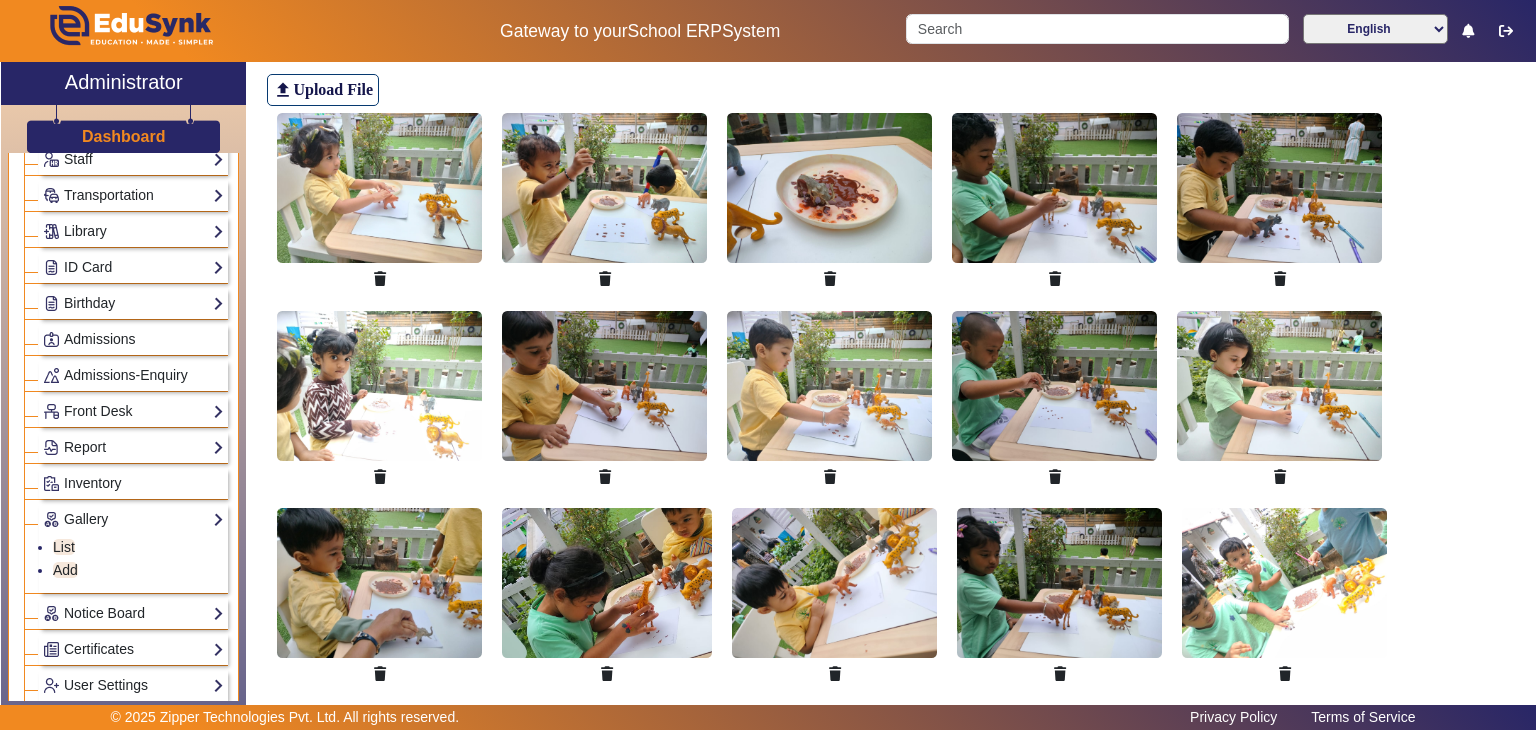 click on "Vata Vriksha Preschool  Add Event  You Can Upload Multiple Images and Videos (max size 5Mb - 100Mb) file_upload Upload File  Cancel   Reset  Save" 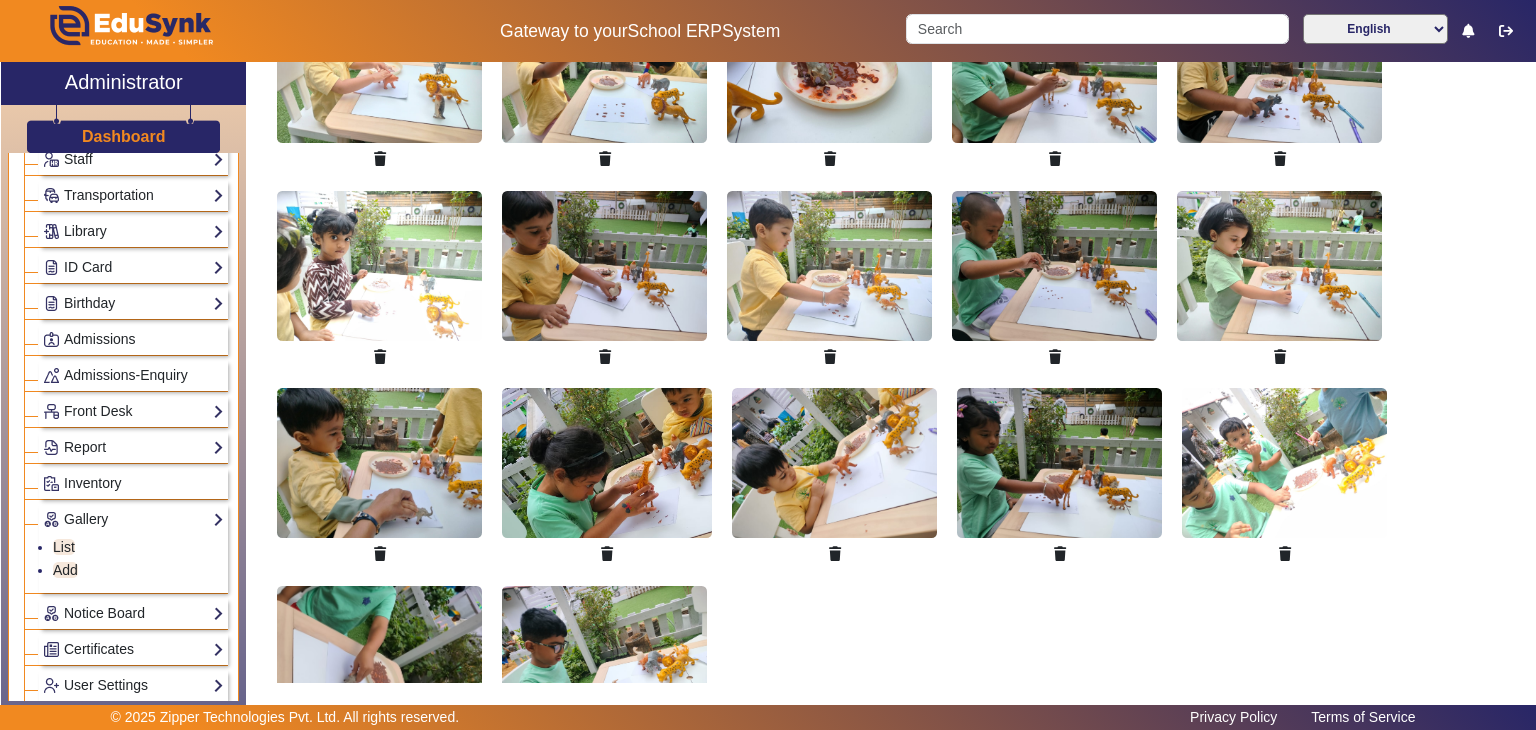scroll, scrollTop: 440, scrollLeft: 0, axis: vertical 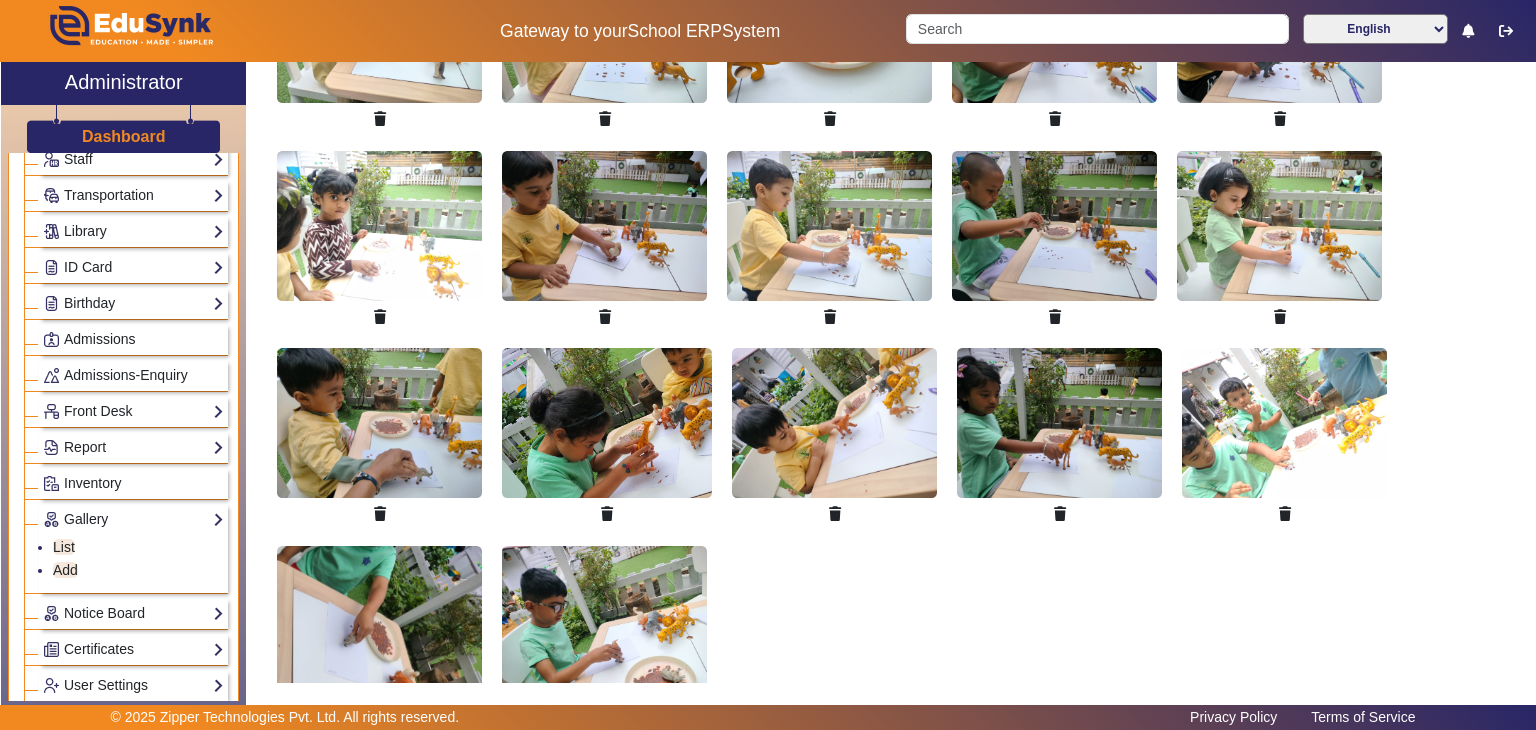 drag, startPoint x: 1020, startPoint y: 669, endPoint x: 1511, endPoint y: 610, distance: 494.5321 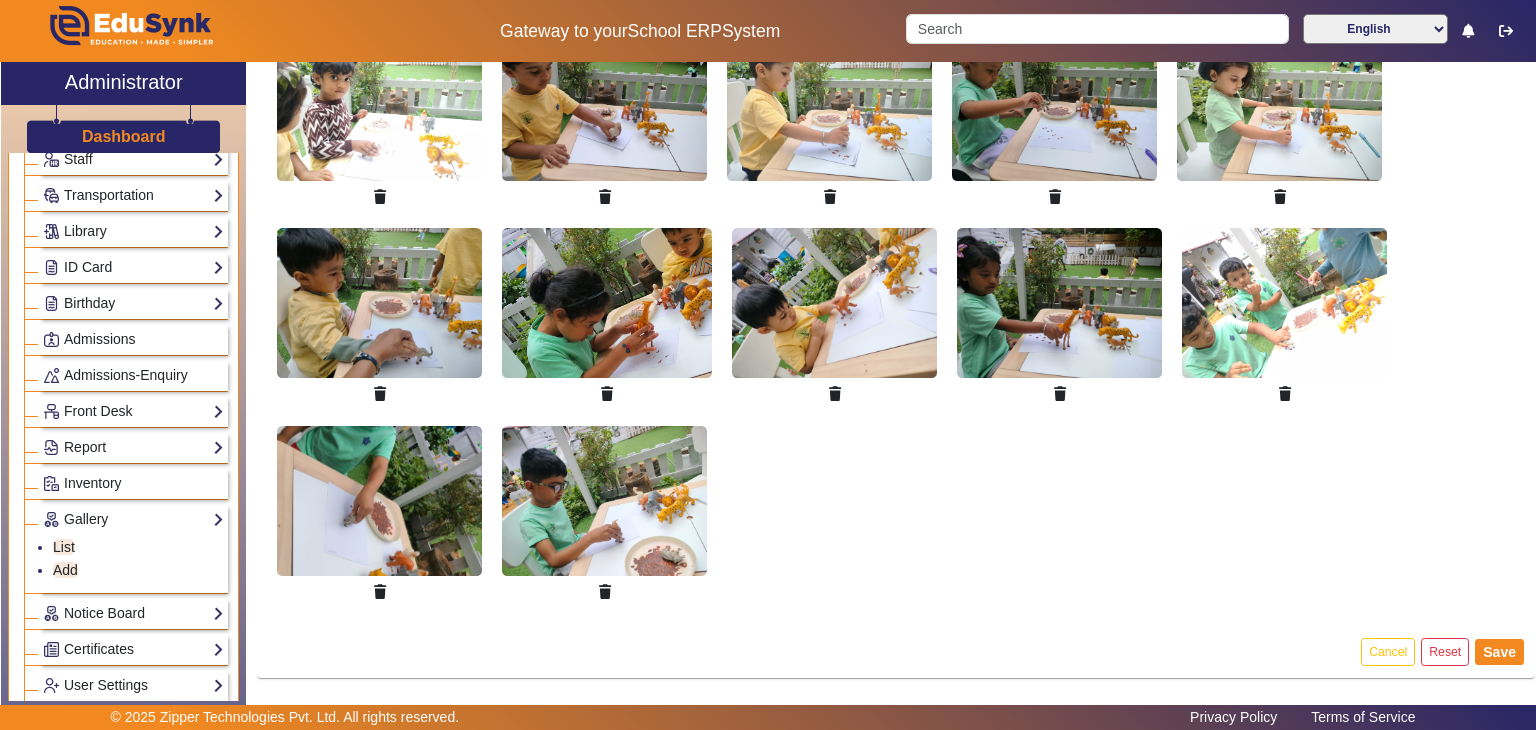 scroll, scrollTop: 567, scrollLeft: 0, axis: vertical 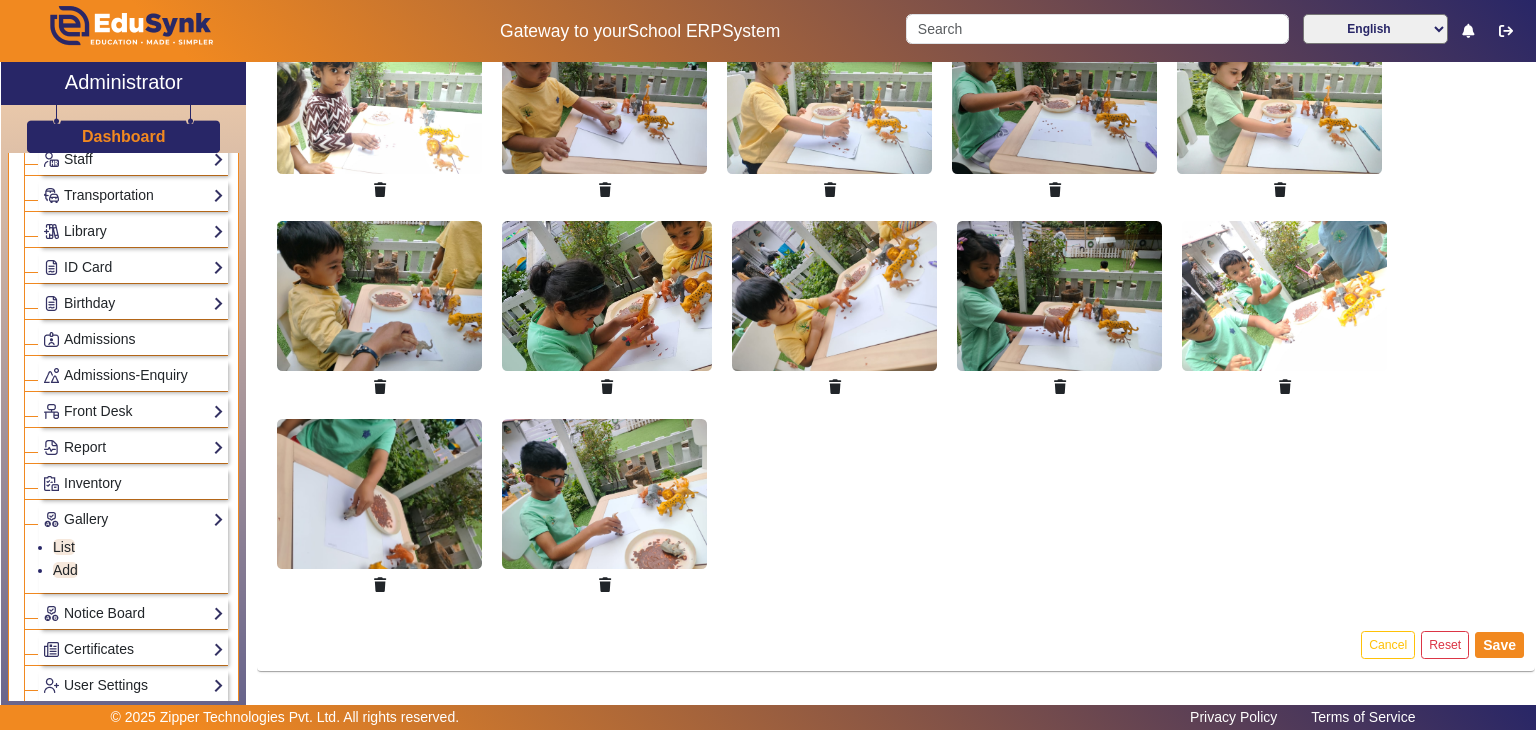 click 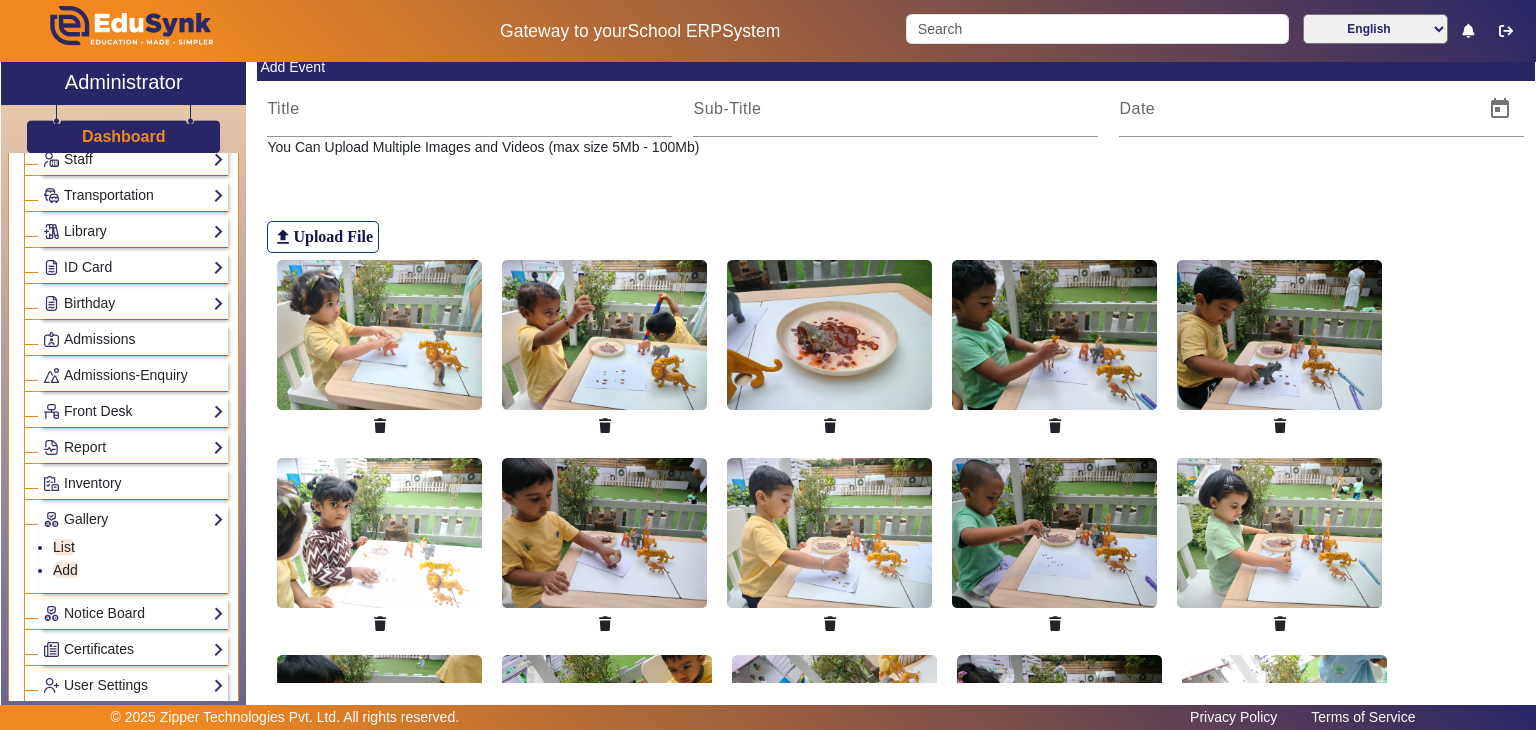scroll, scrollTop: 130, scrollLeft: 0, axis: vertical 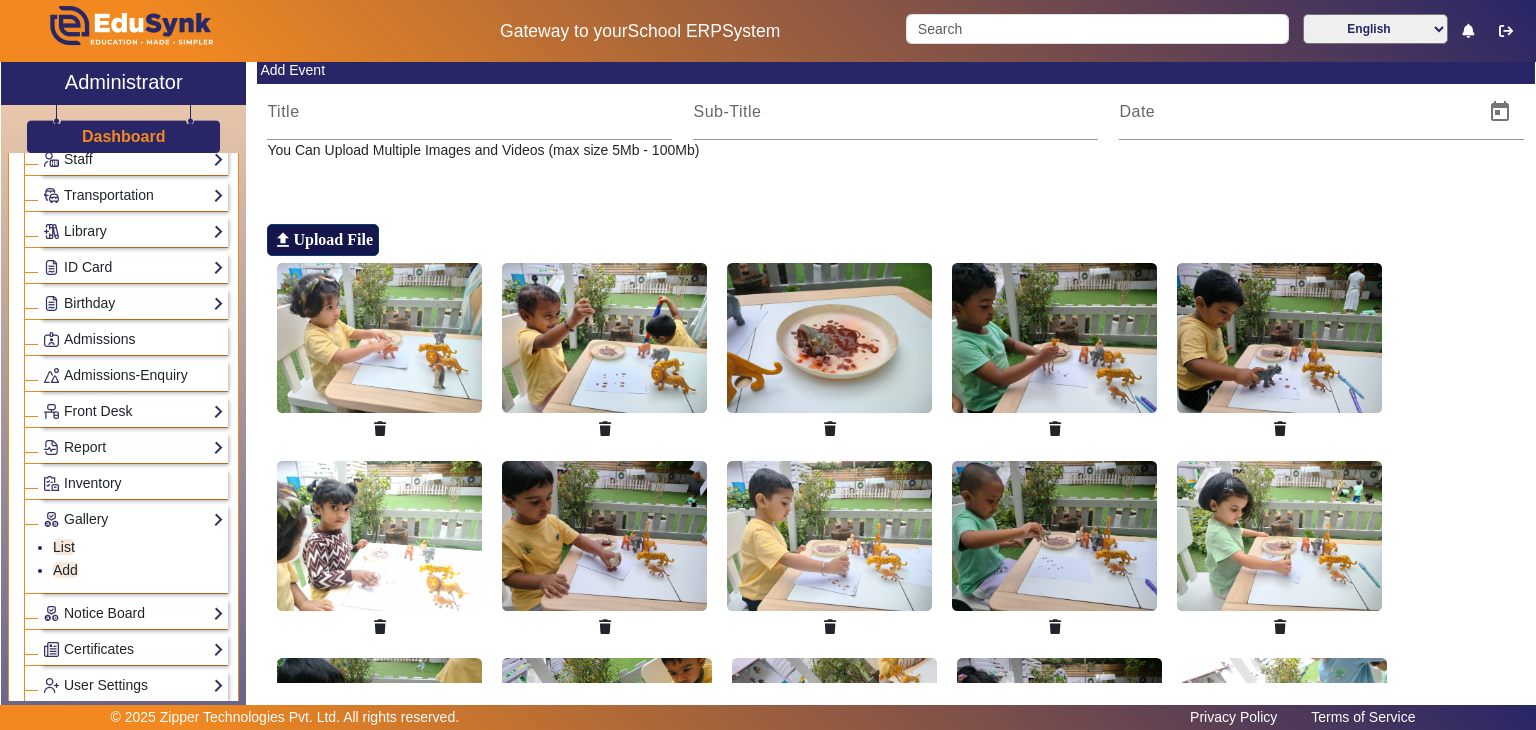 click on "Upload File" 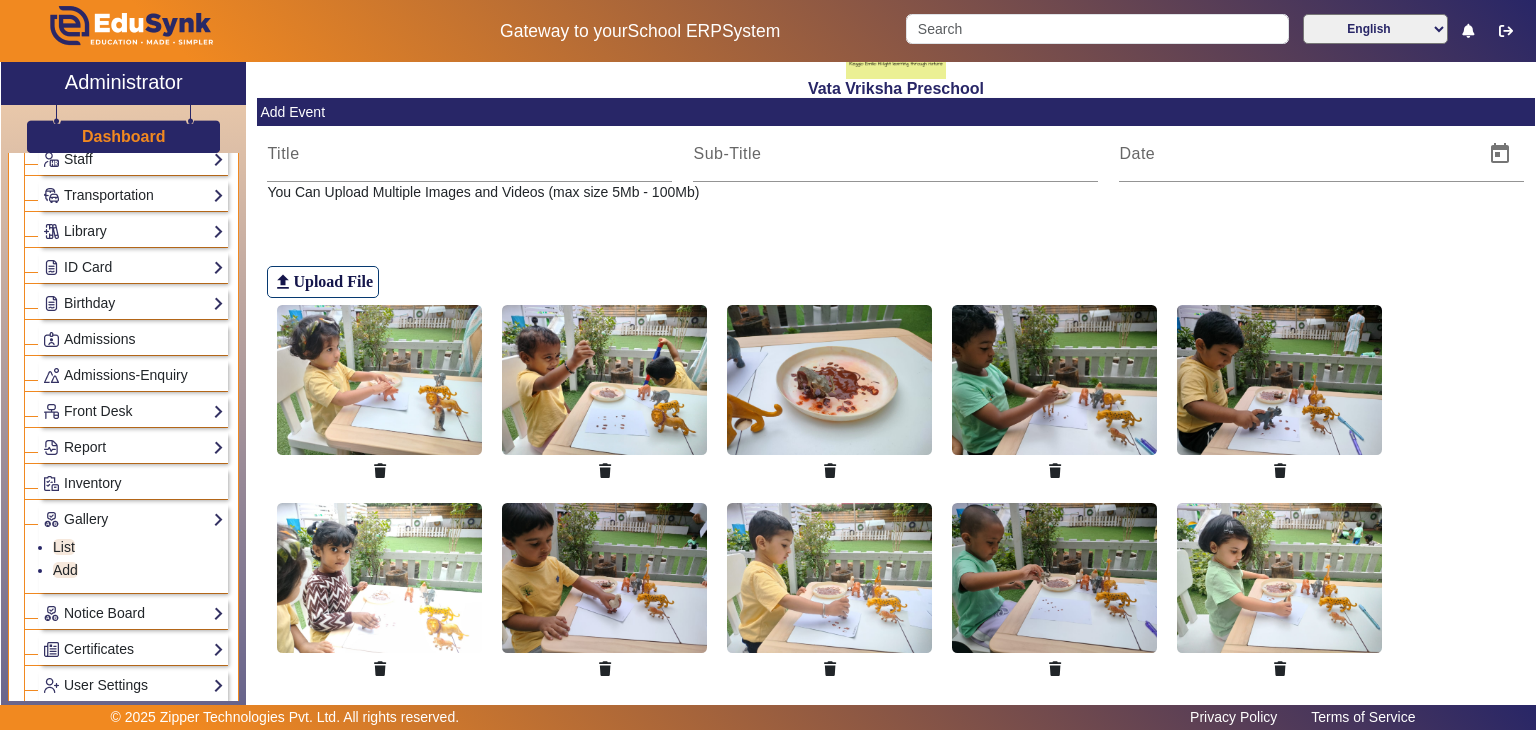 scroll, scrollTop: 29, scrollLeft: 0, axis: vertical 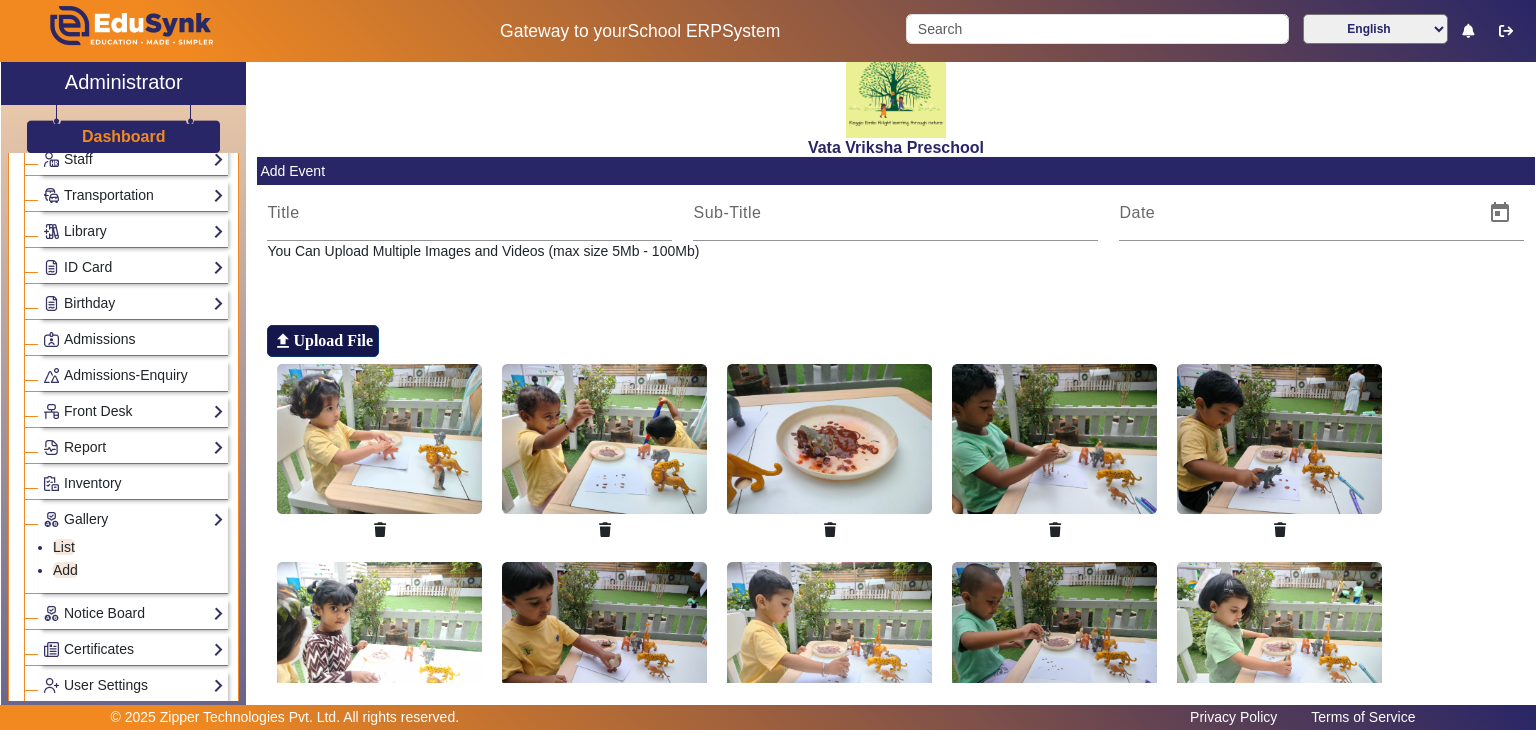 click on "Upload File" 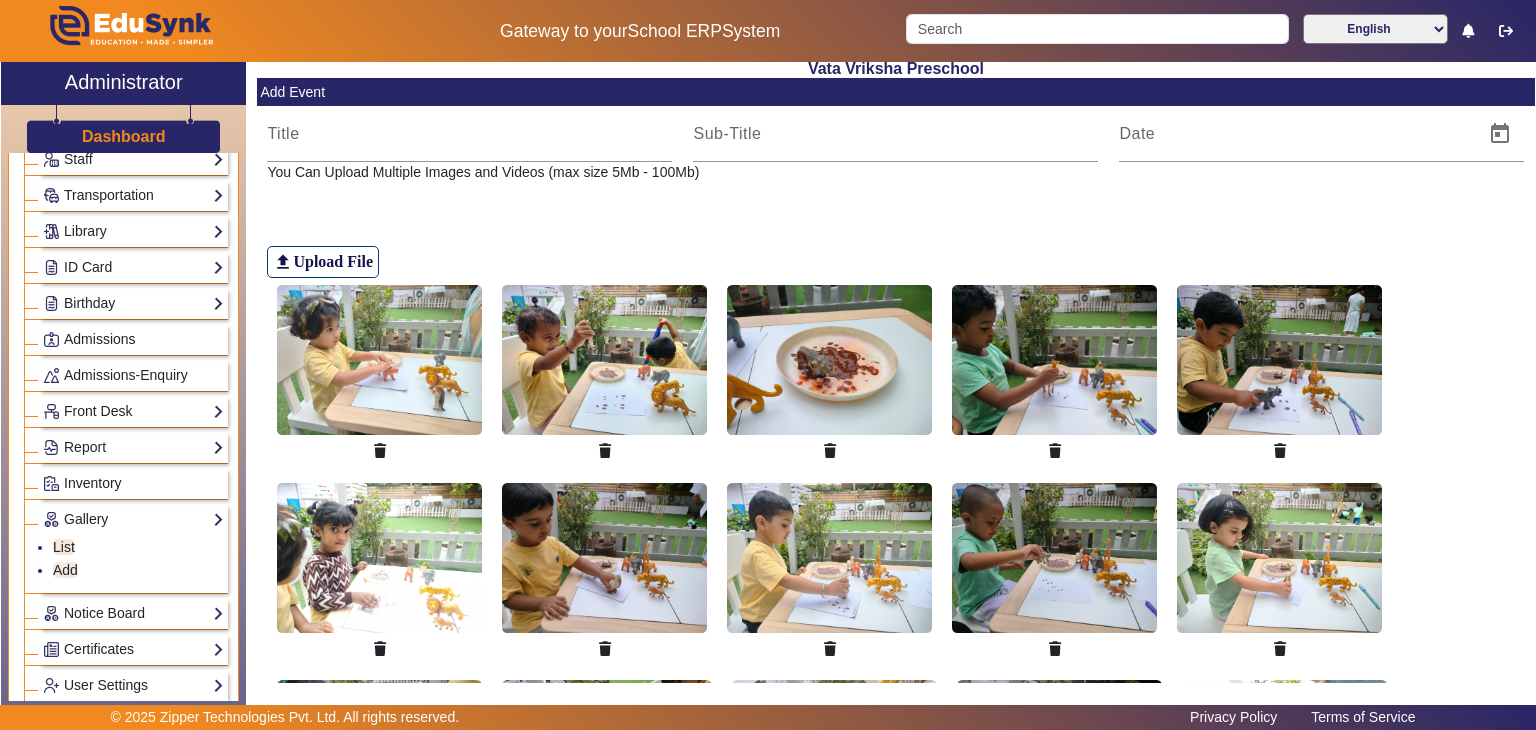 scroll, scrollTop: 109, scrollLeft: 0, axis: vertical 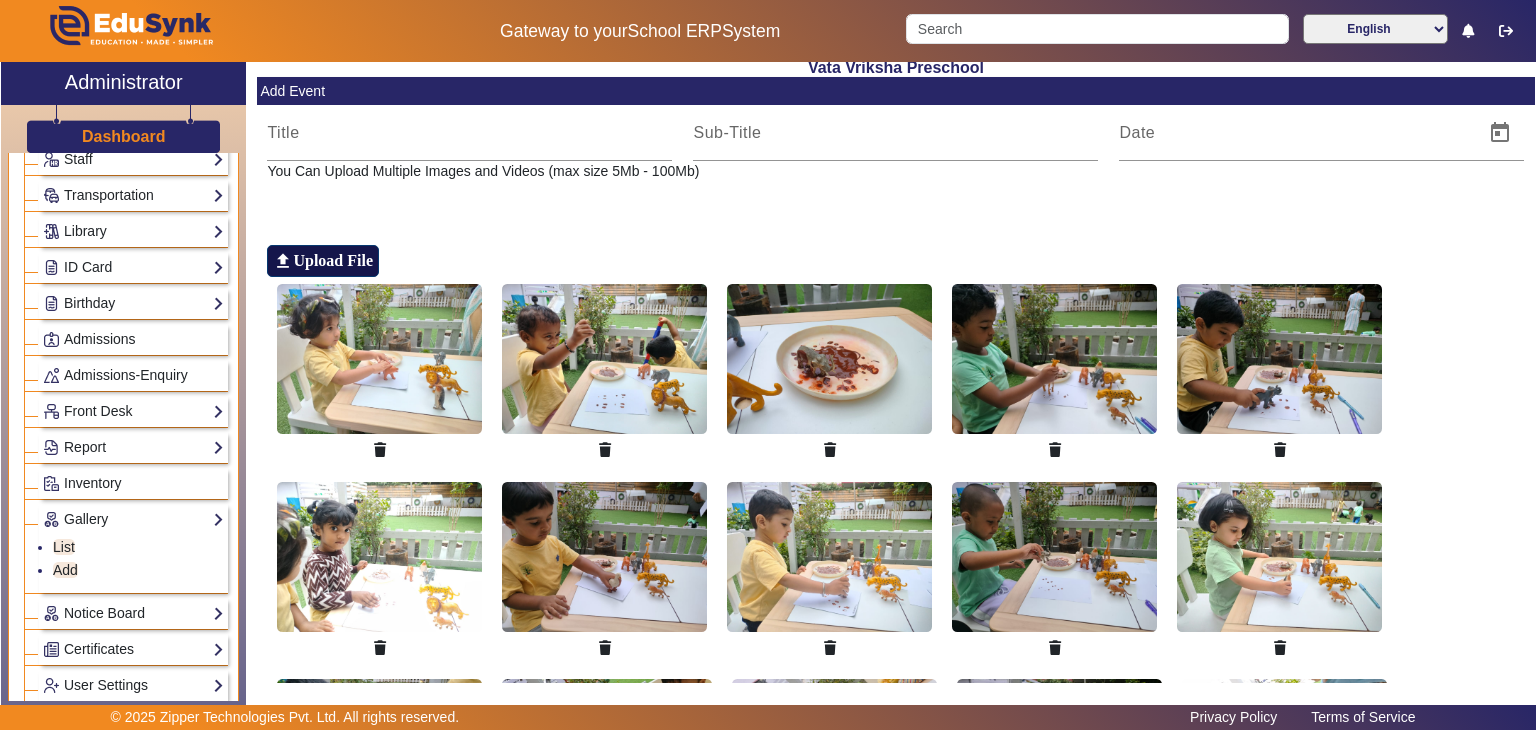 click on "Upload File" 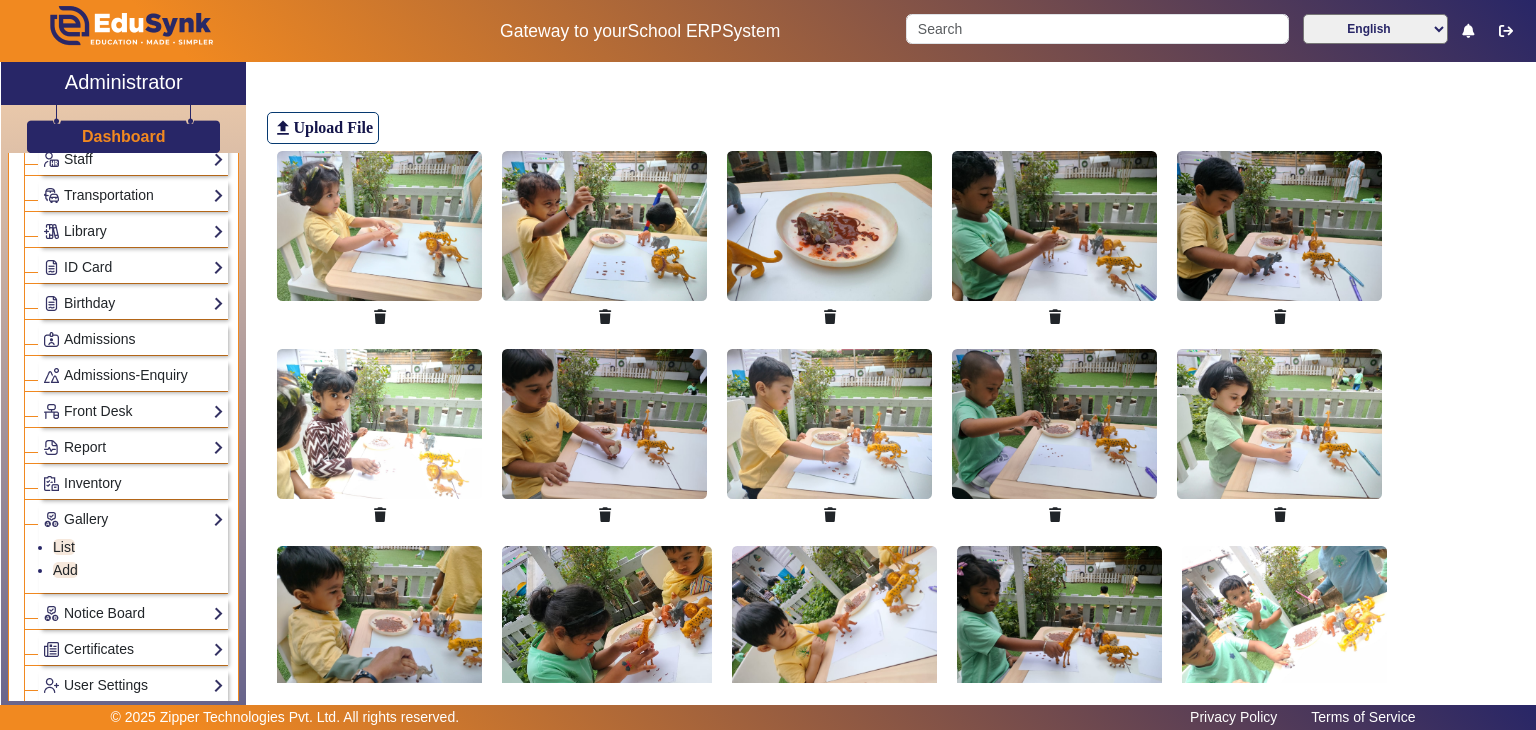 scroll, scrollTop: 244, scrollLeft: 0, axis: vertical 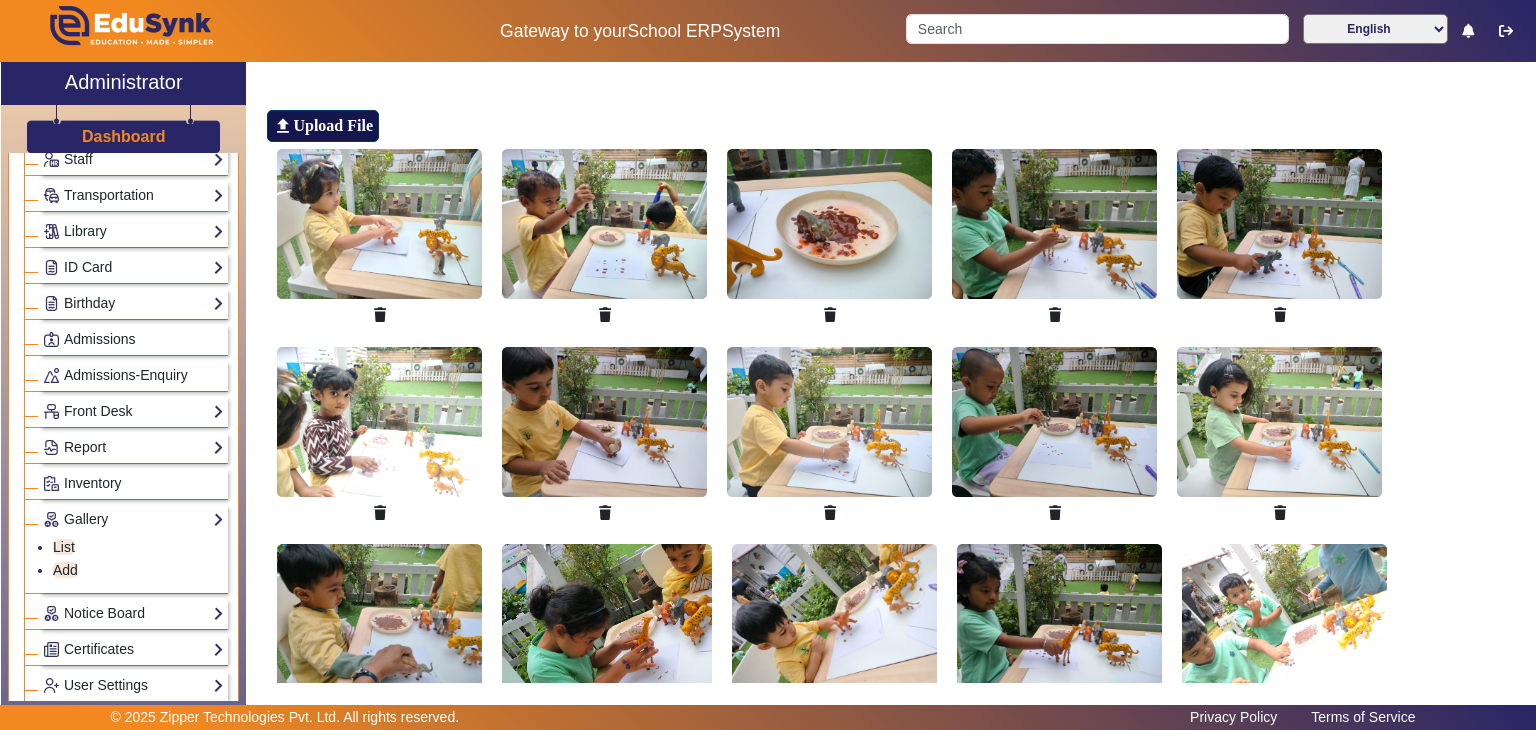 click on "Upload File" 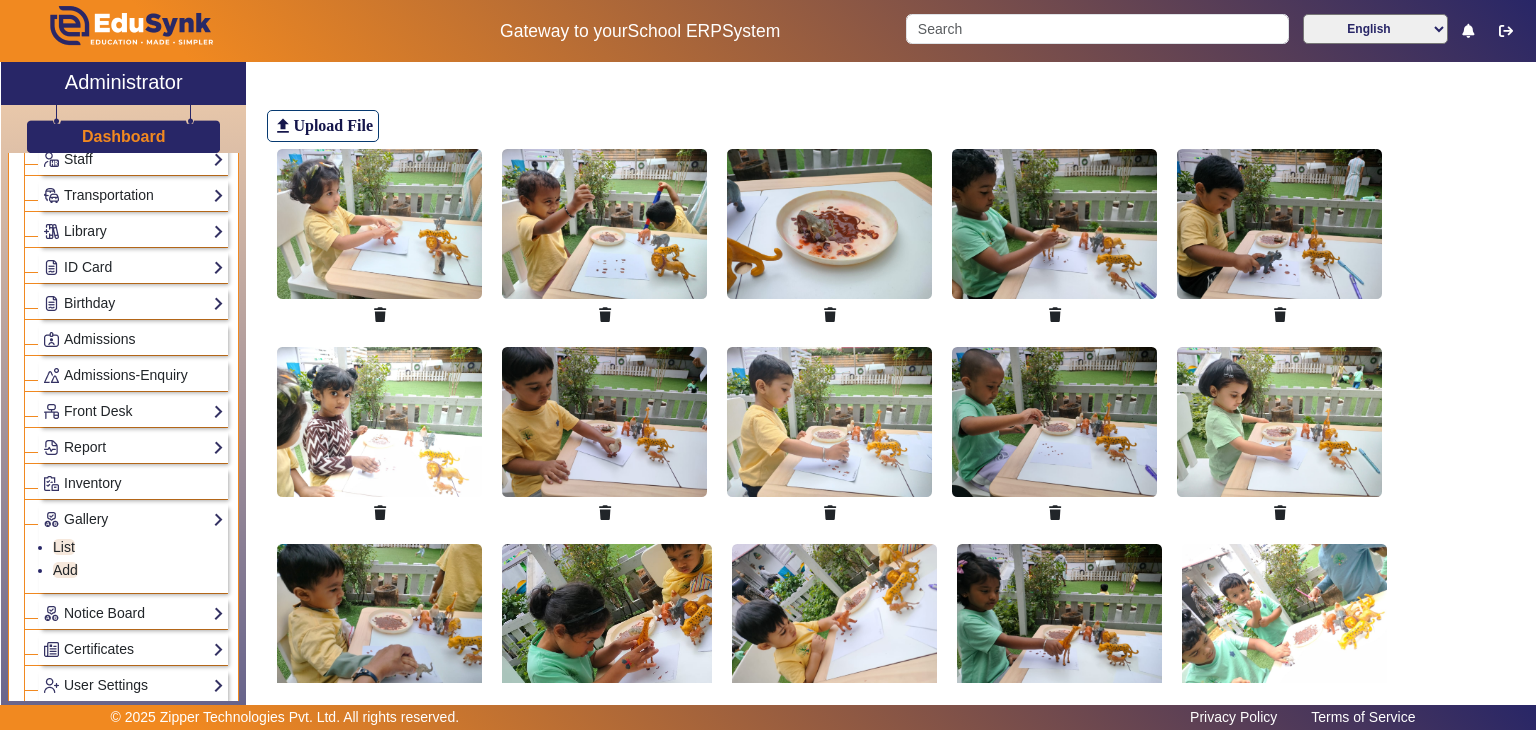 scroll, scrollTop: 445, scrollLeft: 0, axis: vertical 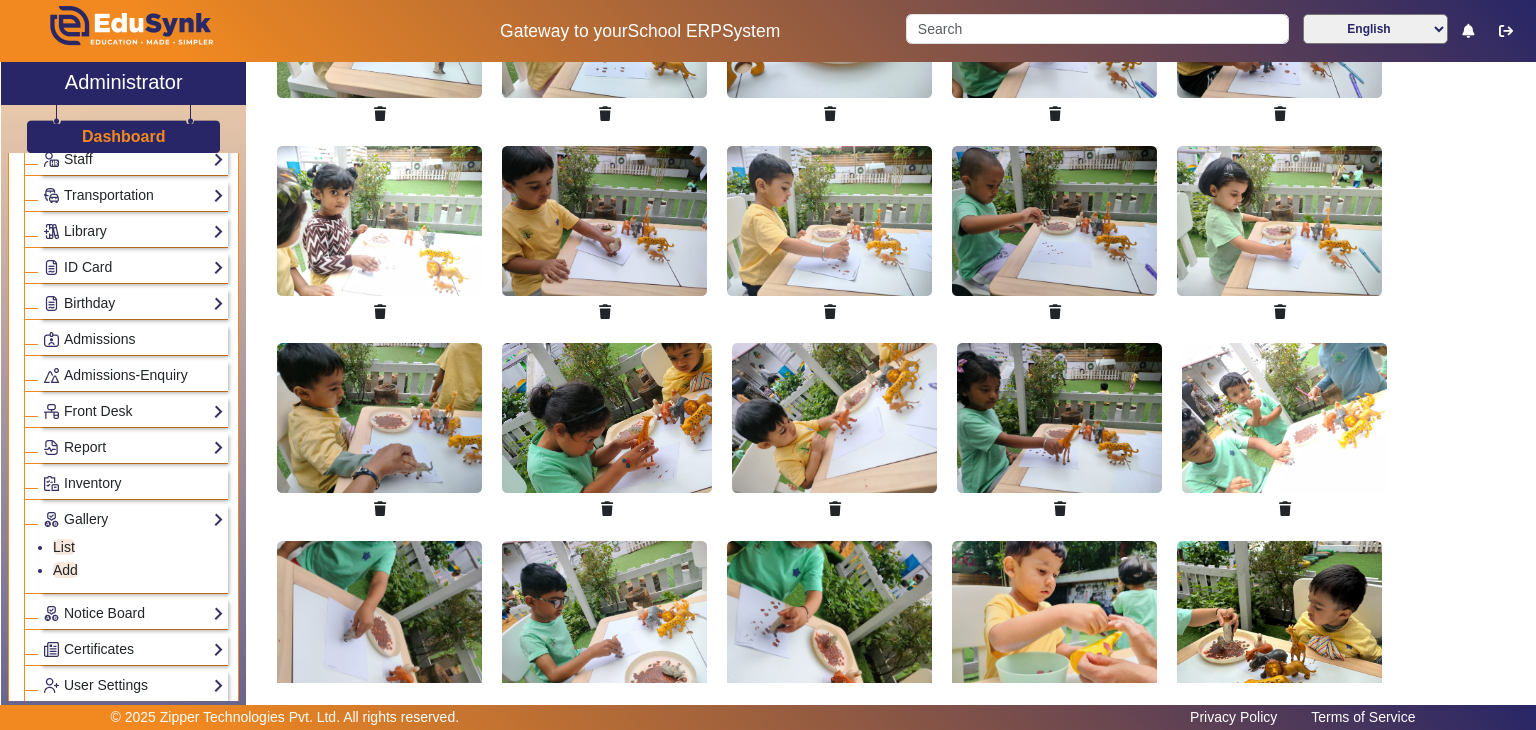 click on "Vata Vriksha Preschool  Add Event  You Can Upload Multiple Images and Videos (max size 5Mb - 100Mb) file_upload Upload File  Cancel   Reset  Save" 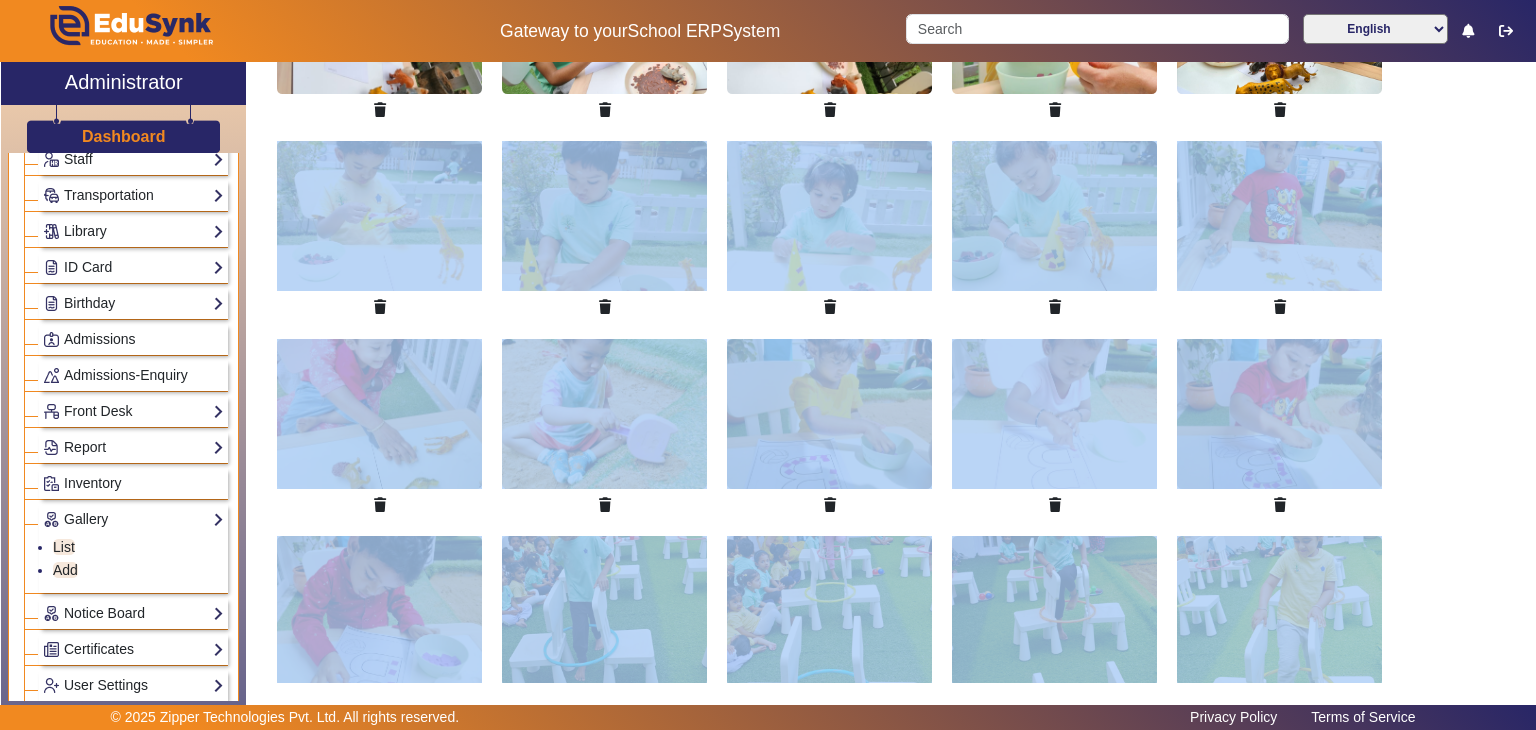 click on "Vata Vriksha Preschool  Add Event  You Can Upload Multiple Images and Videos (max size 5Mb - 100Mb) file_upload Upload File  Cancel   Reset  Save" 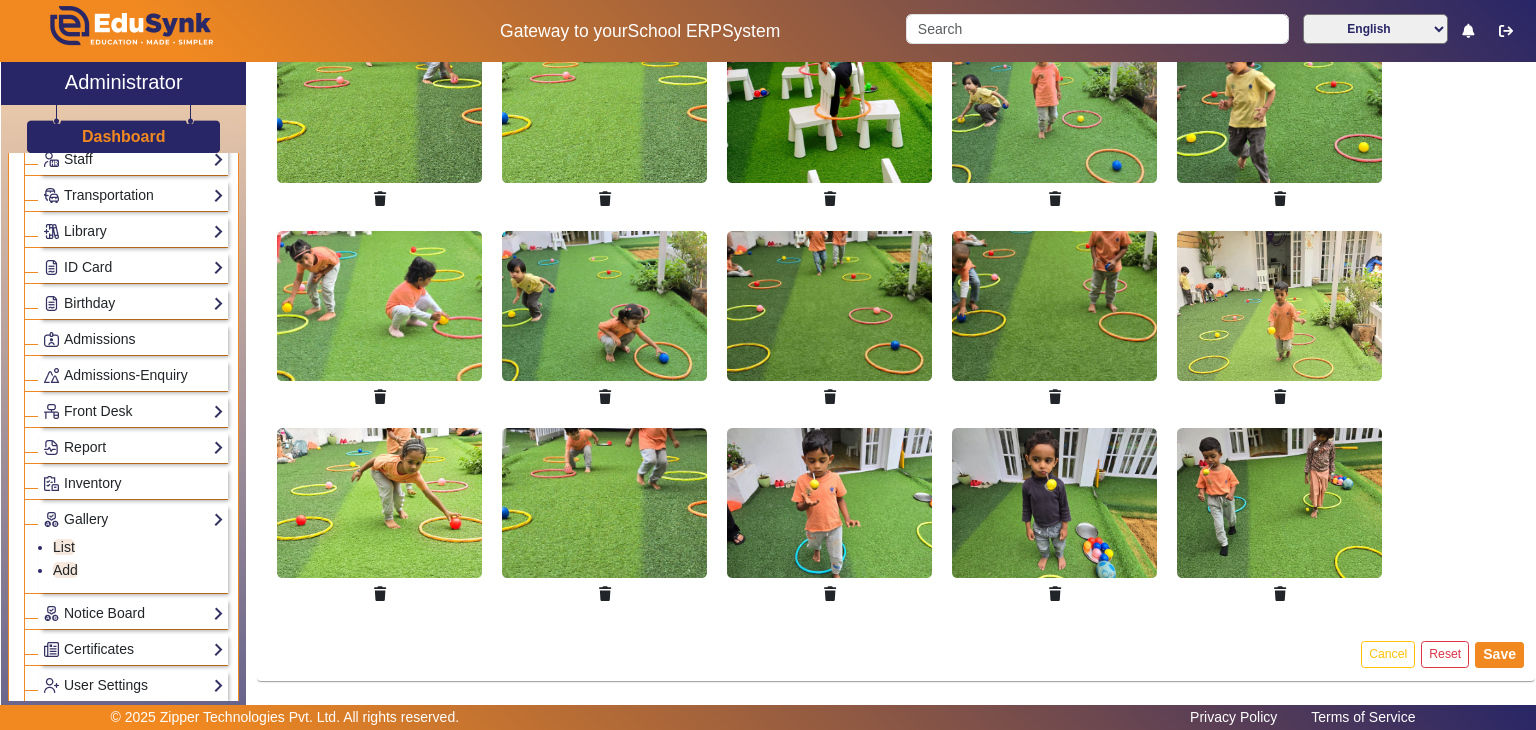scroll, scrollTop: 2340, scrollLeft: 0, axis: vertical 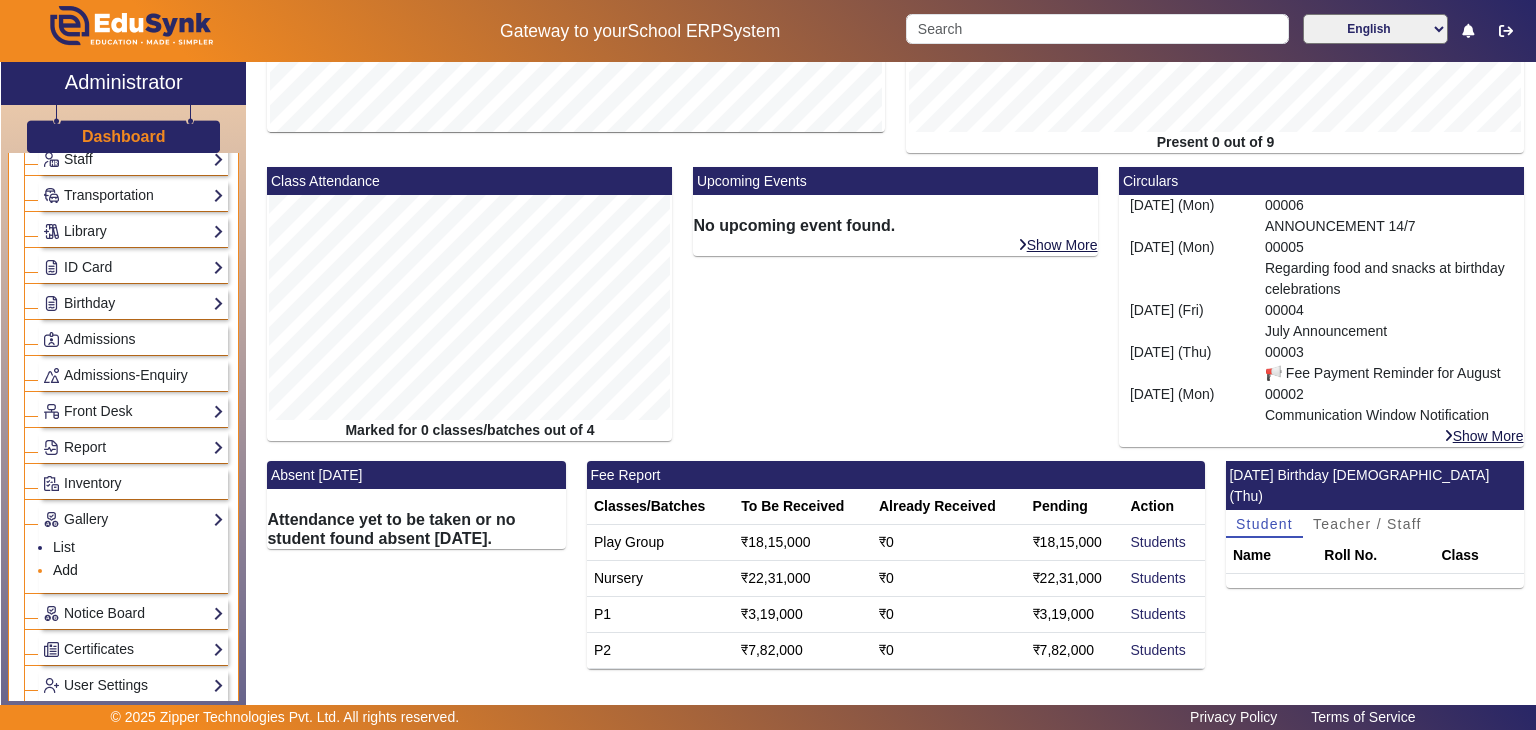 click on "Add" 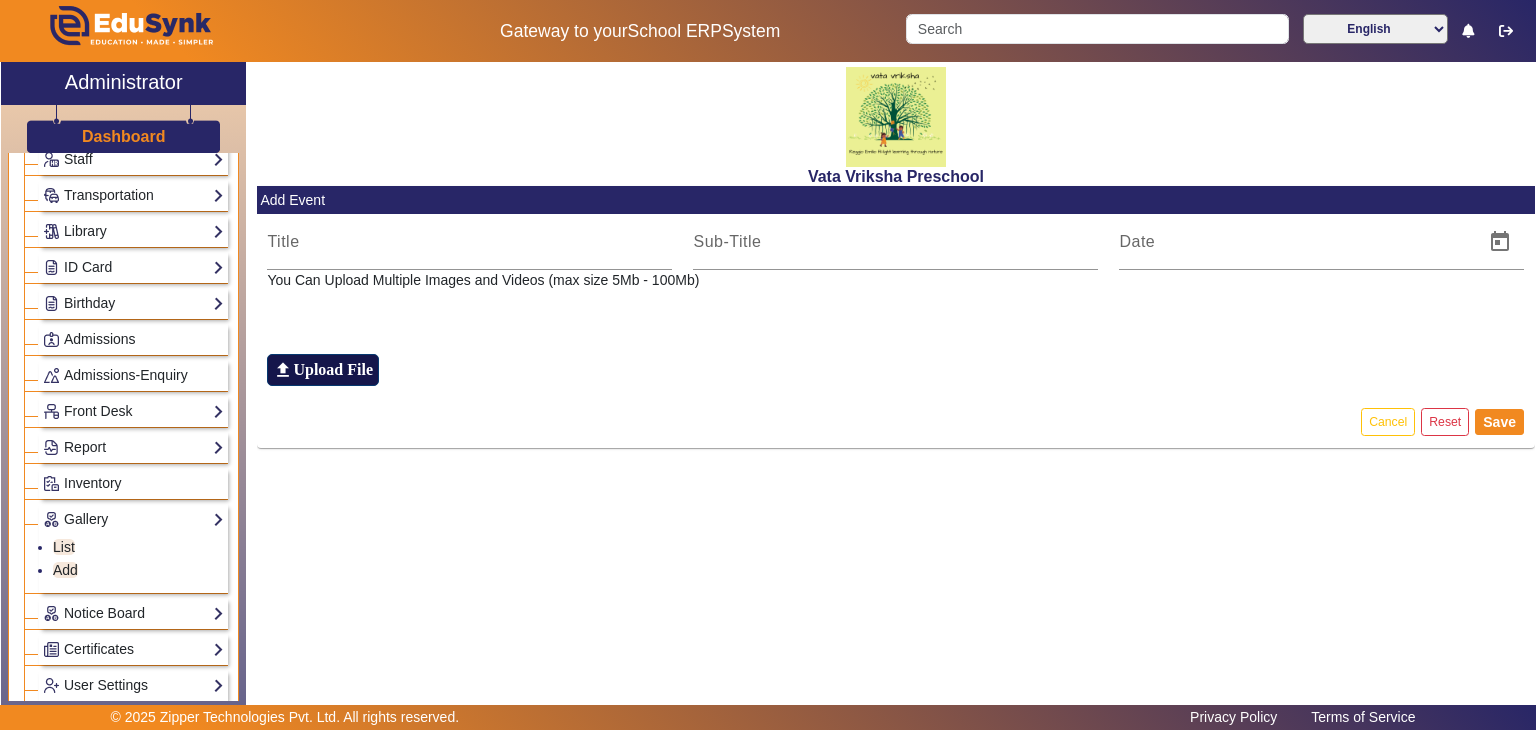 click on "Upload File" 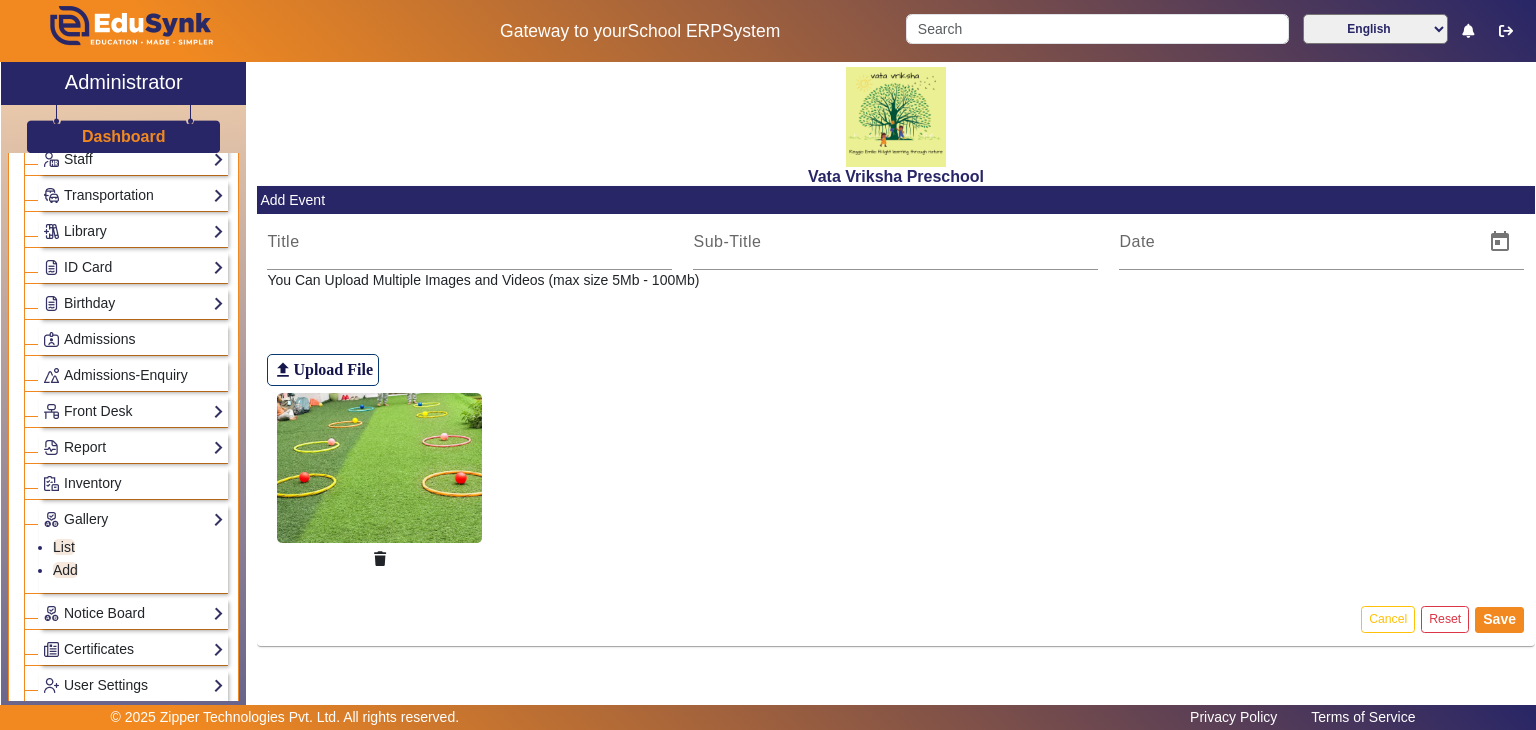 click on "file_upload Upload File" 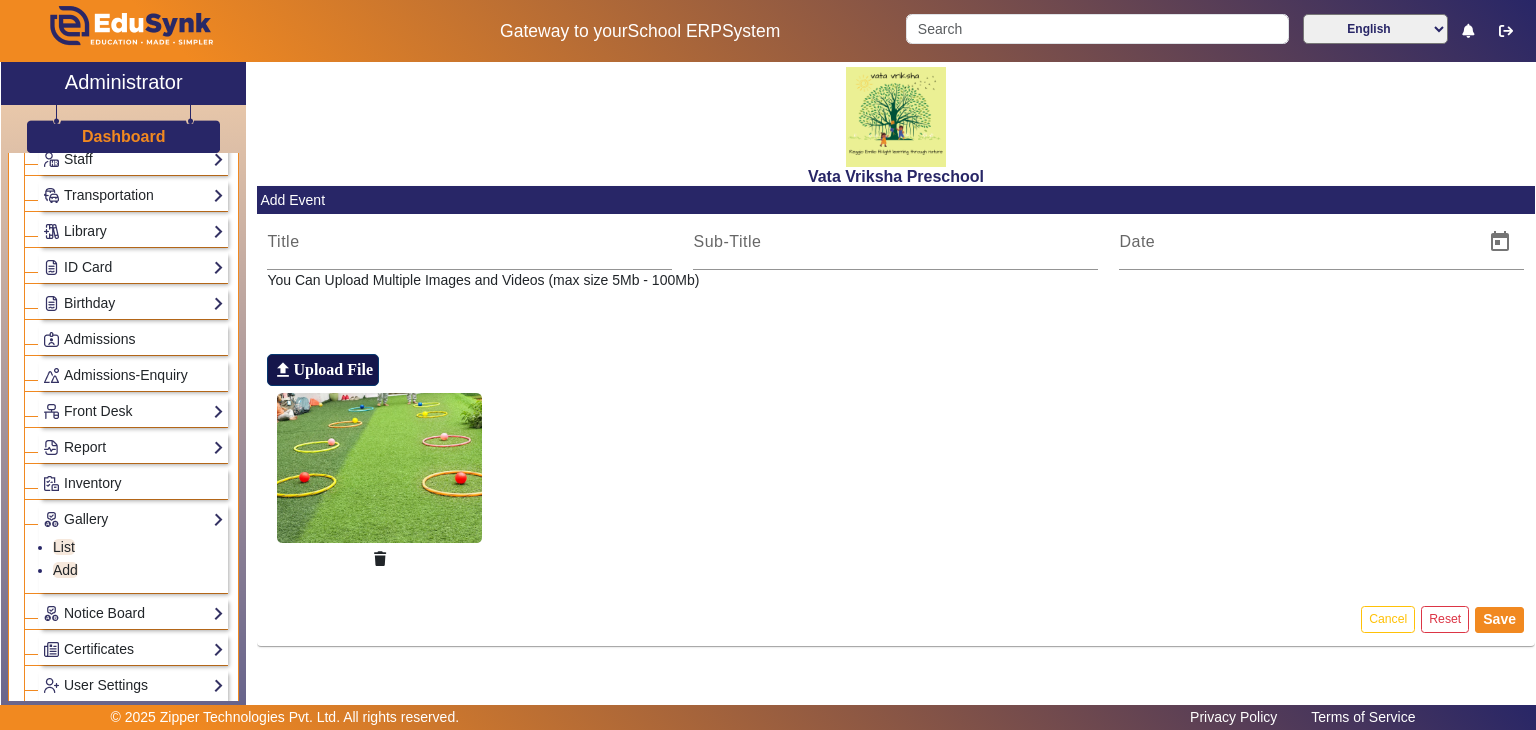 click on "Upload File" 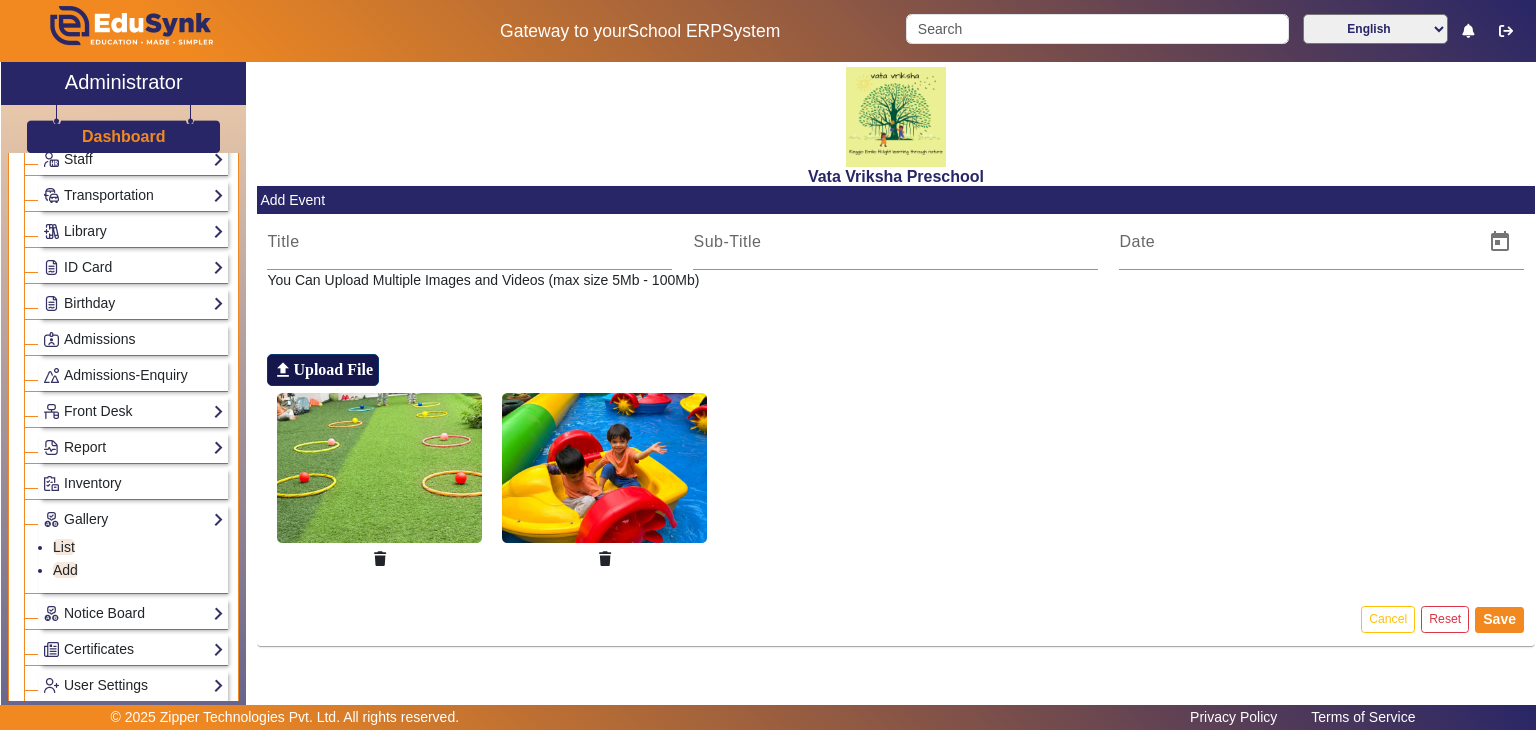 click on "Upload File" 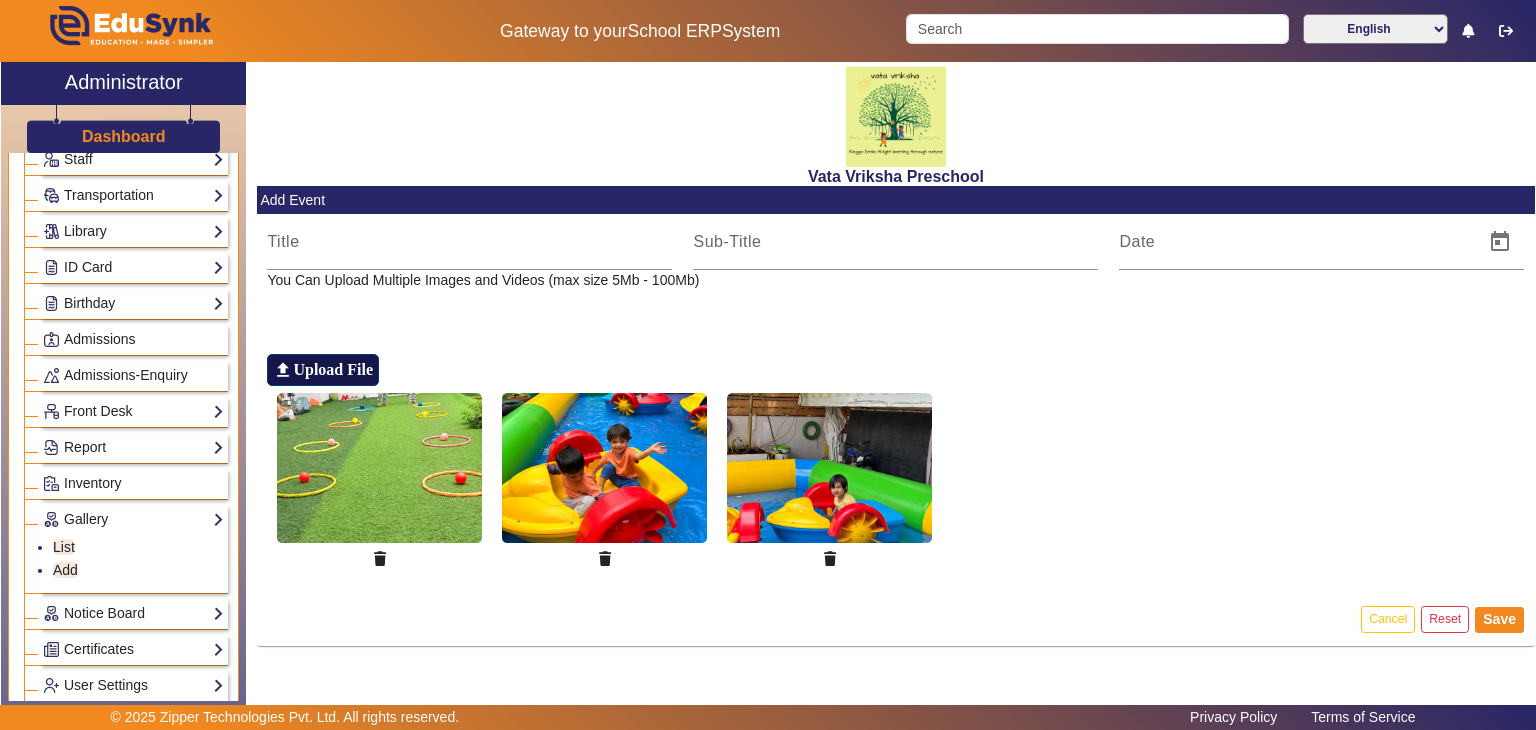 click on "Upload File" 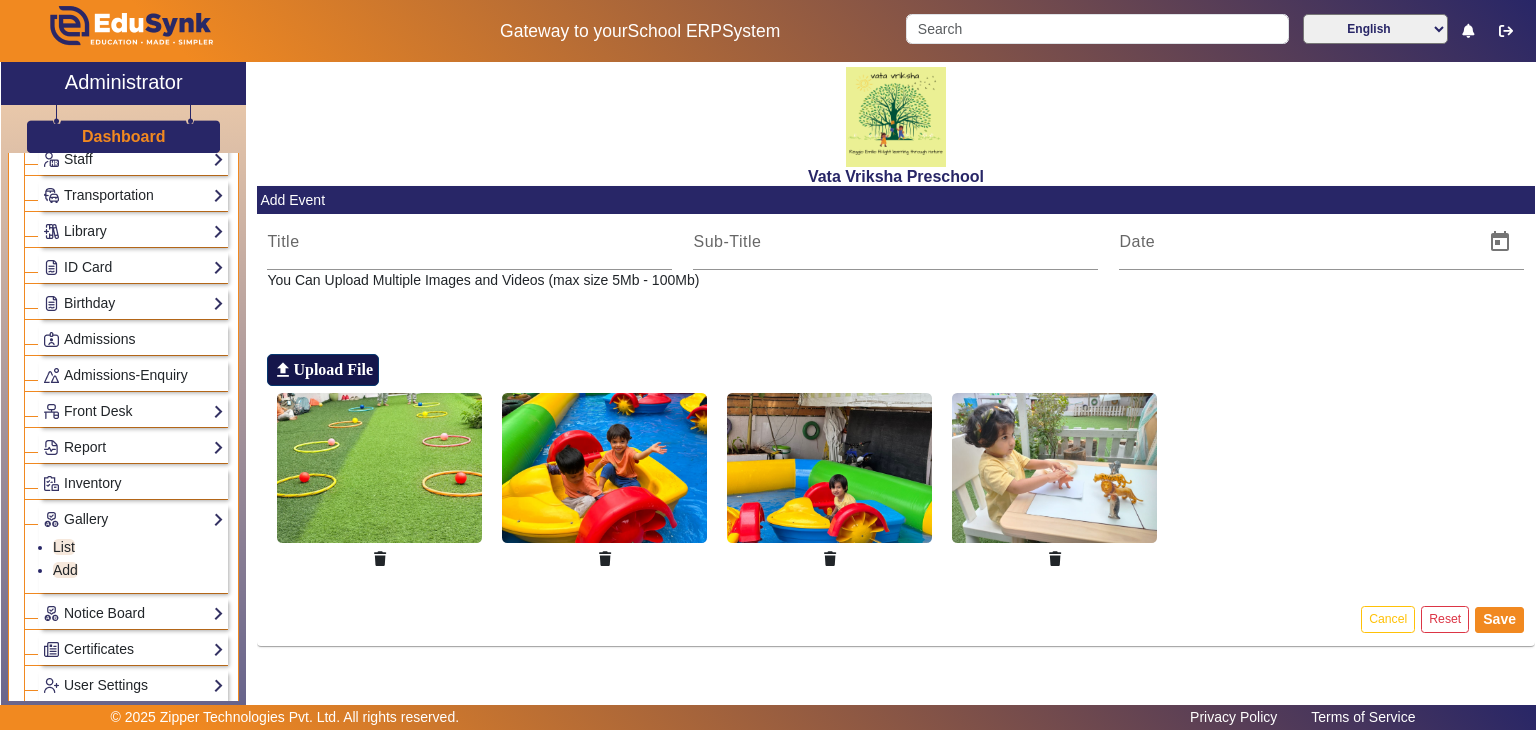 click on "Upload File" 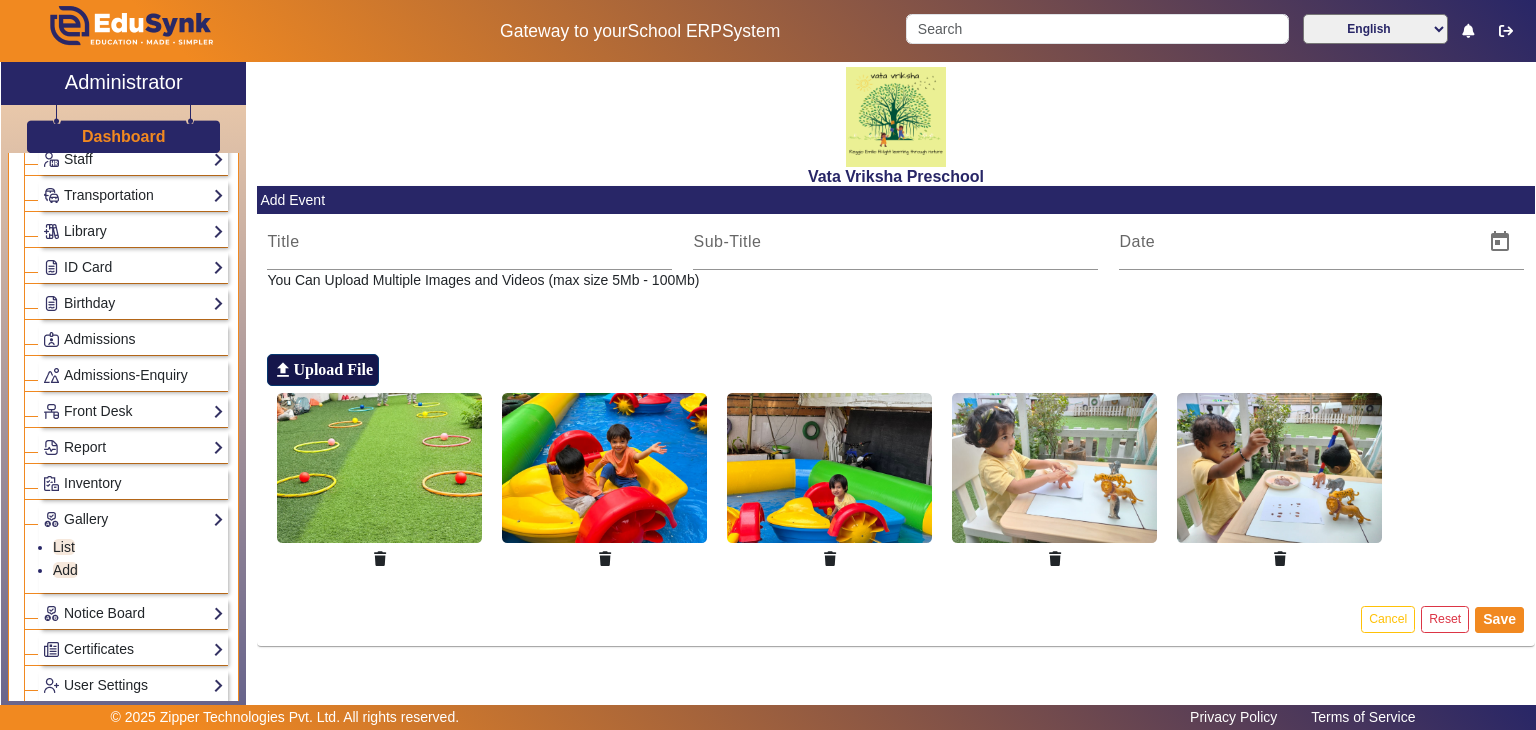 click on "Upload File" 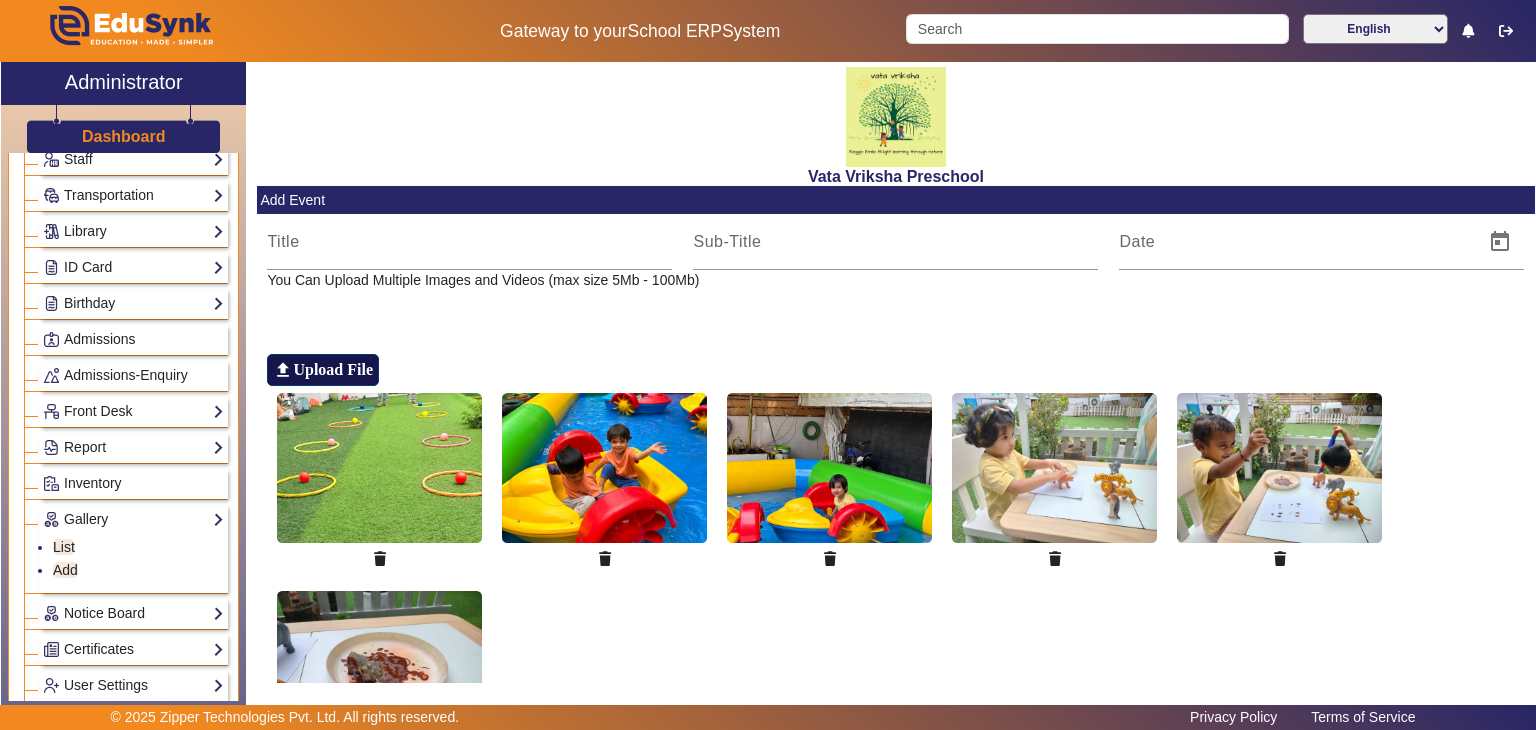 click on "file_upload Upload File" 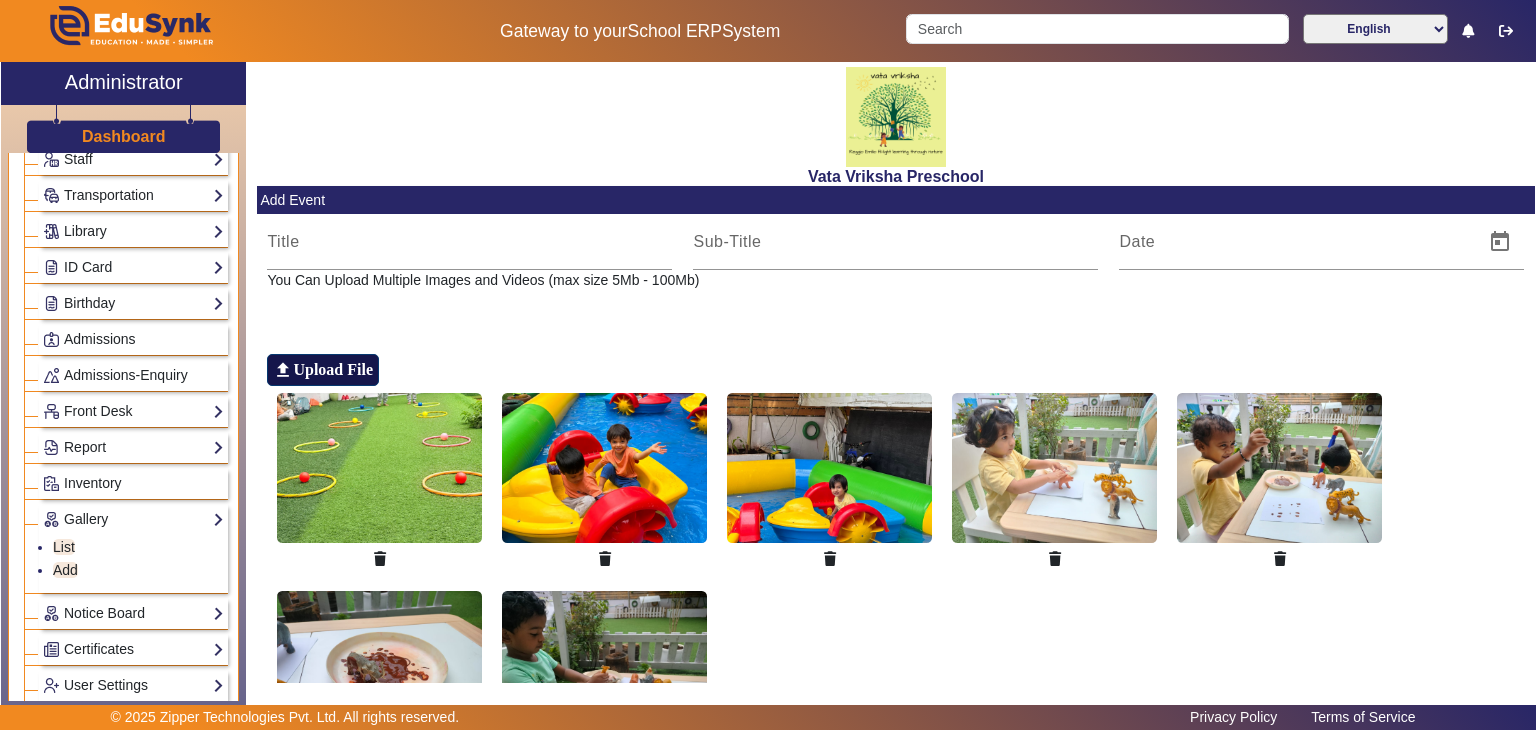click on "Upload File" 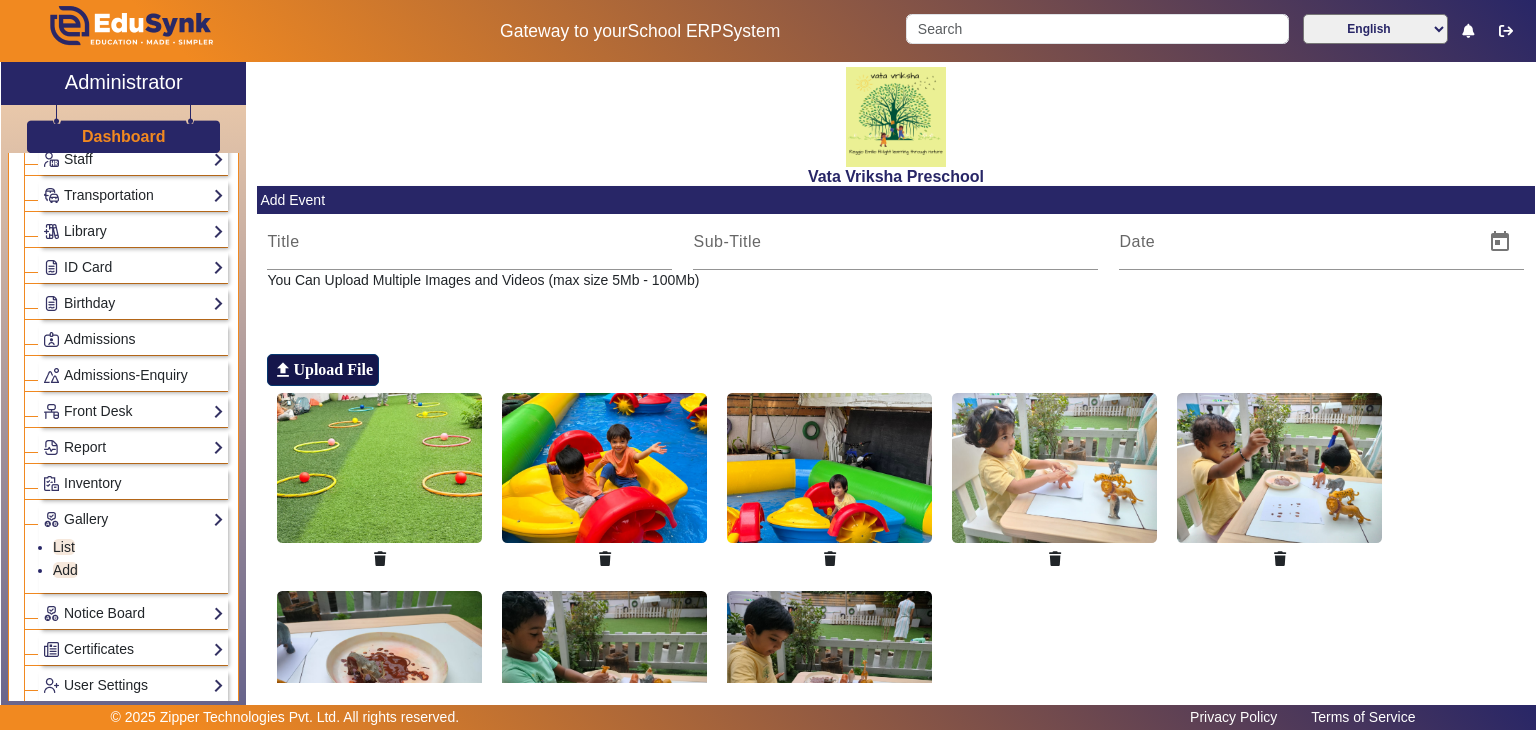 click on "Upload File" 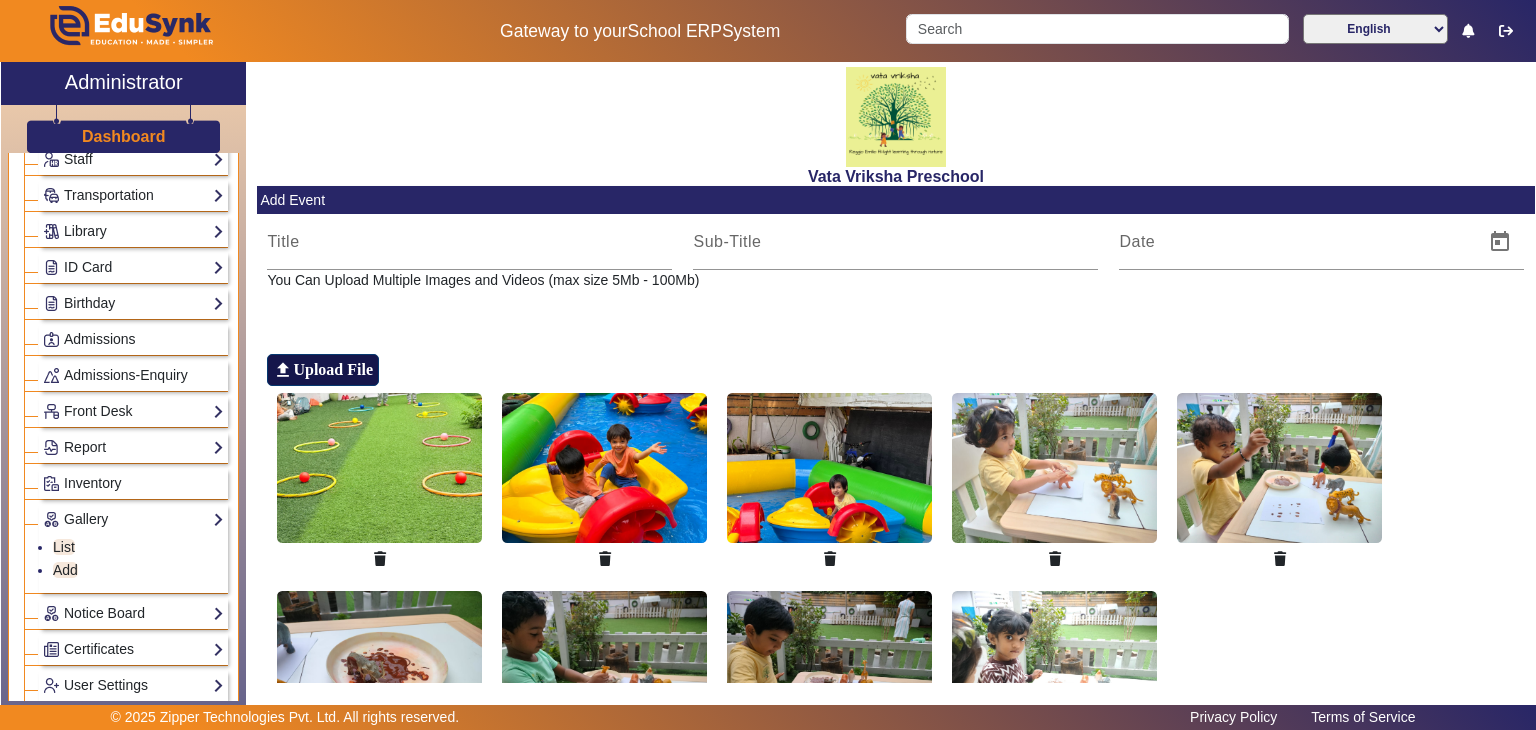 click on "Upload File" 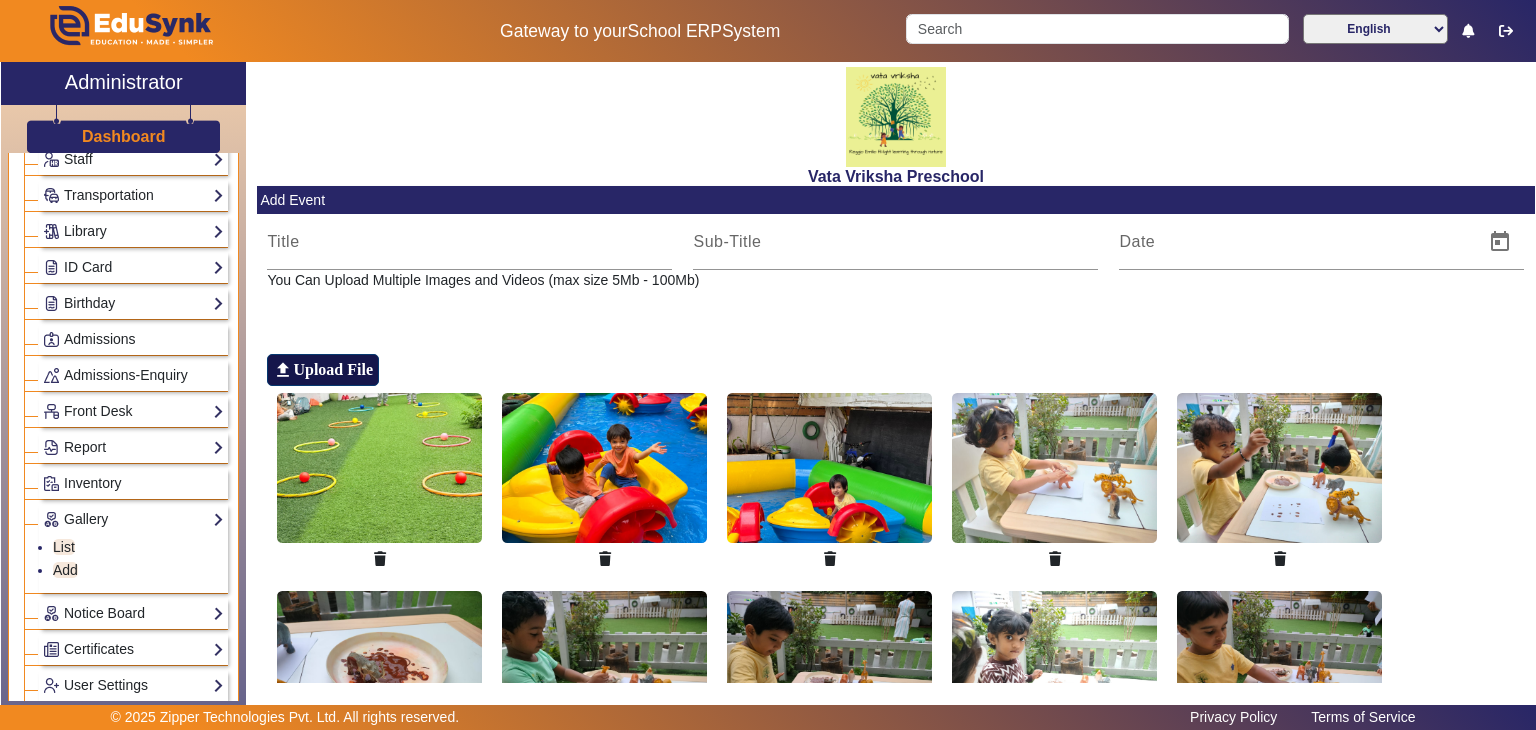 click on "Upload File" 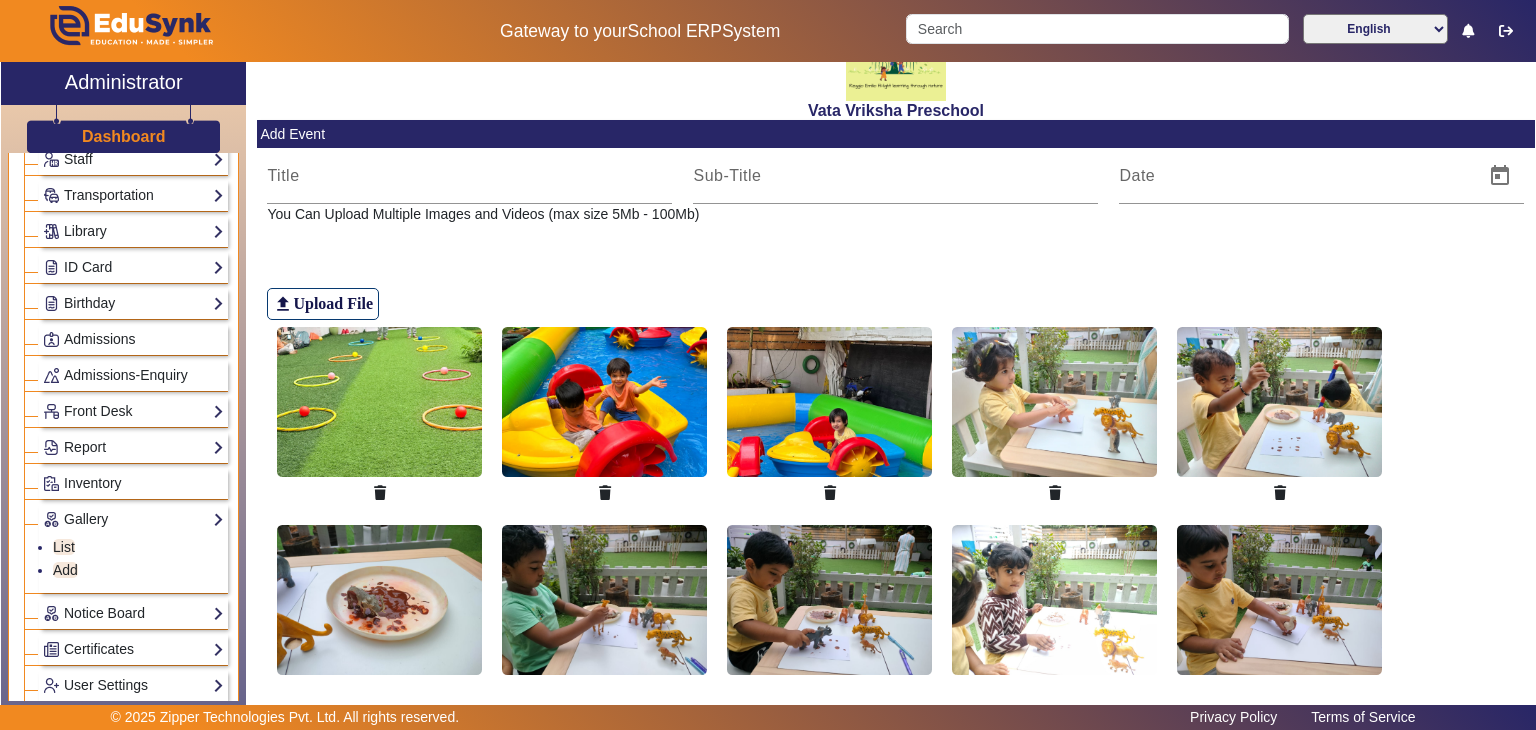scroll, scrollTop: 80, scrollLeft: 0, axis: vertical 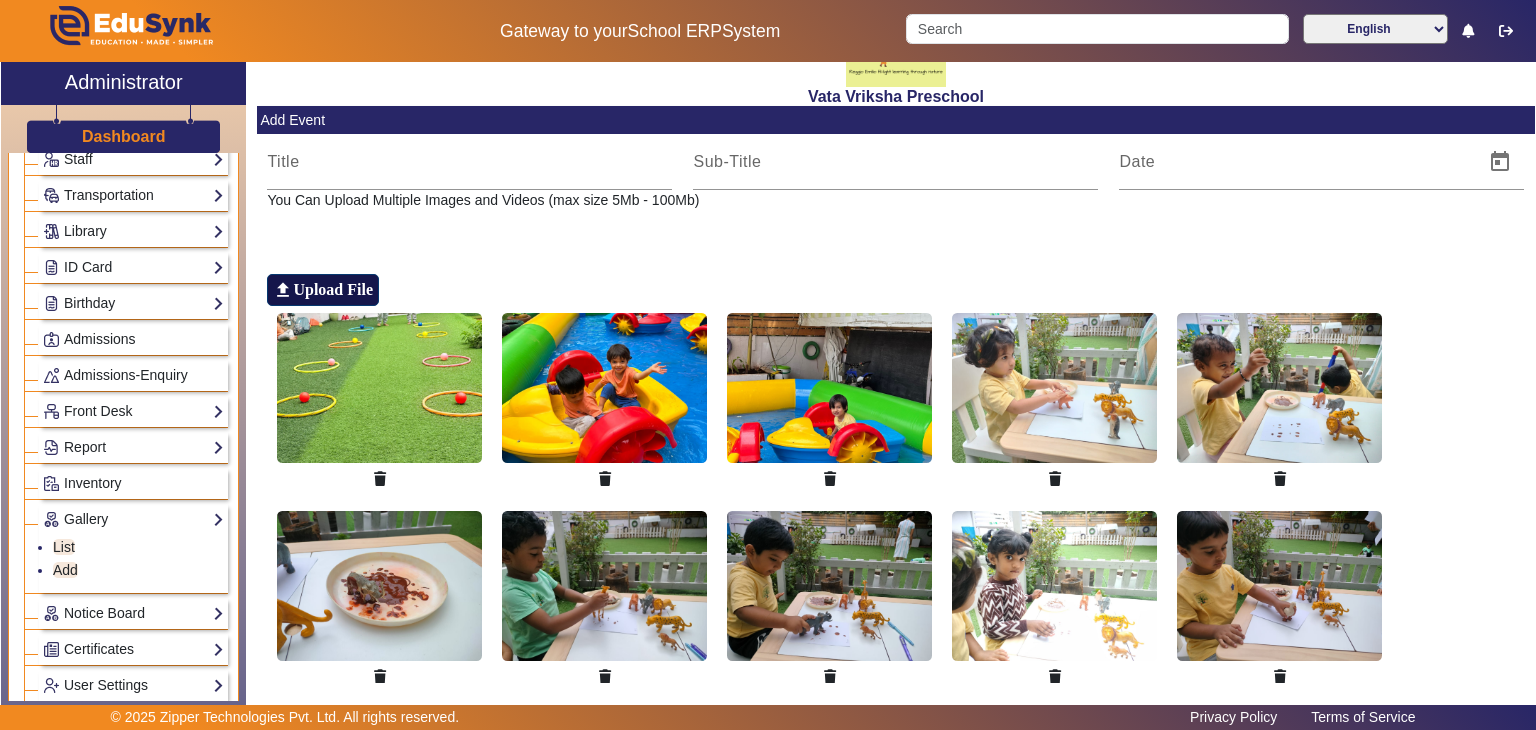 click on "Upload File" 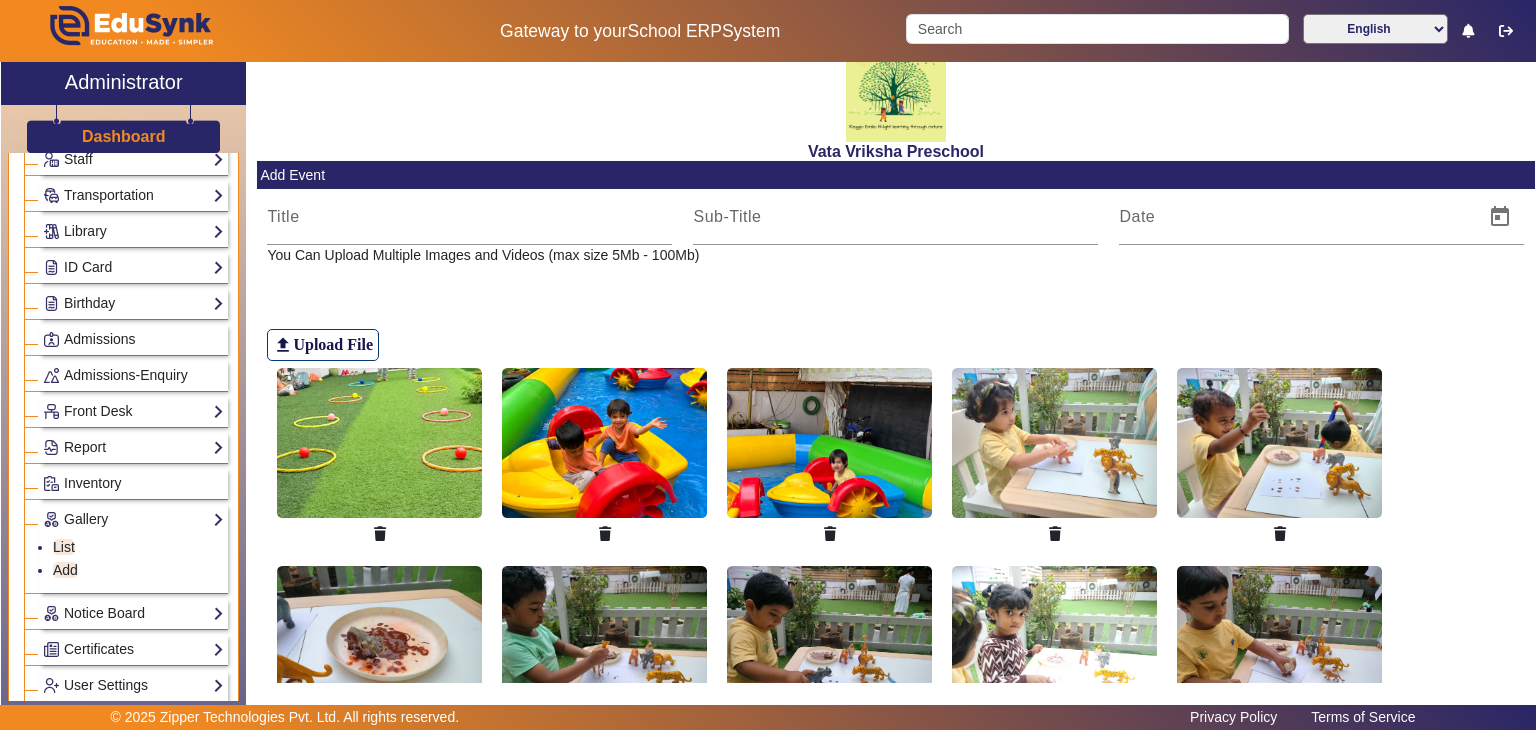 scroll, scrollTop: 7, scrollLeft: 0, axis: vertical 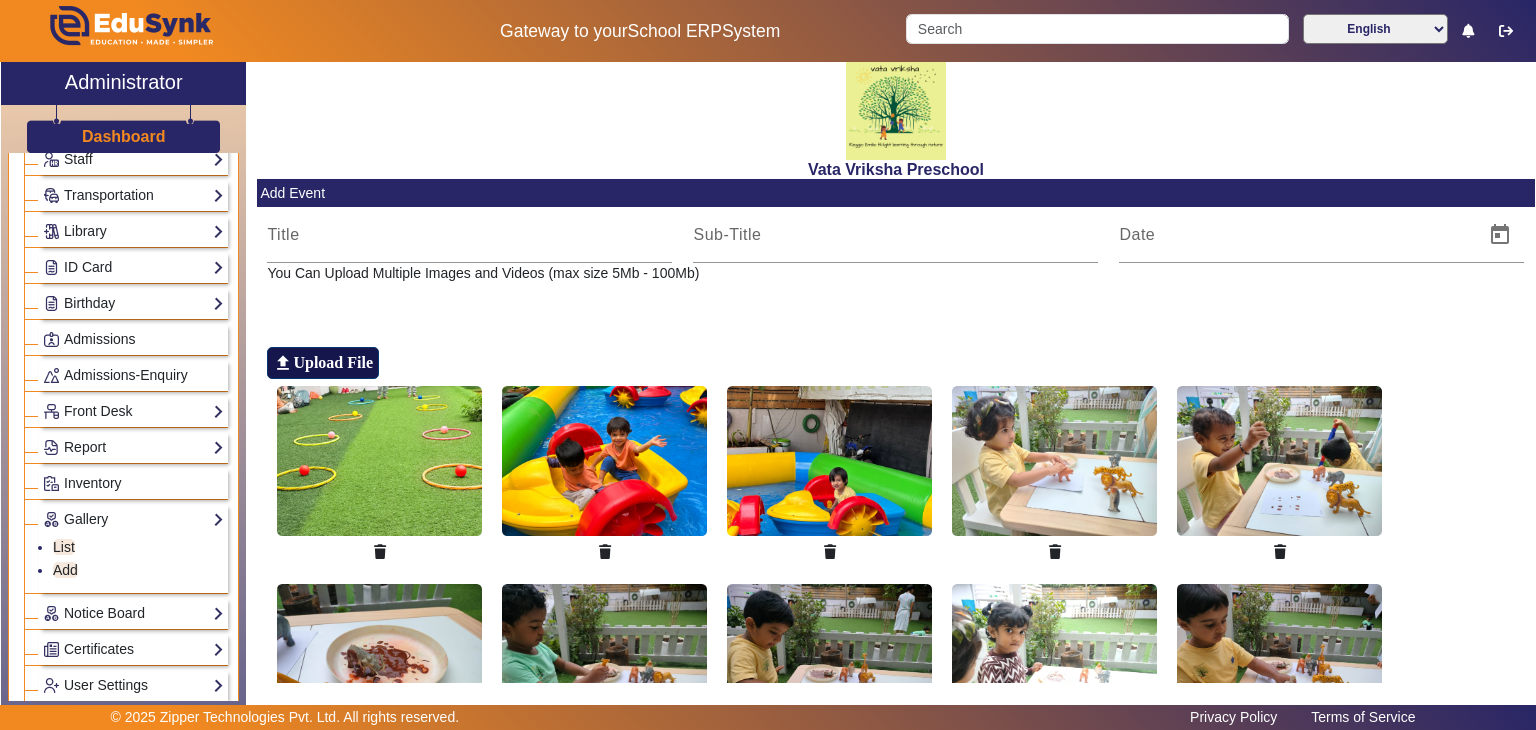 click on "Upload File" 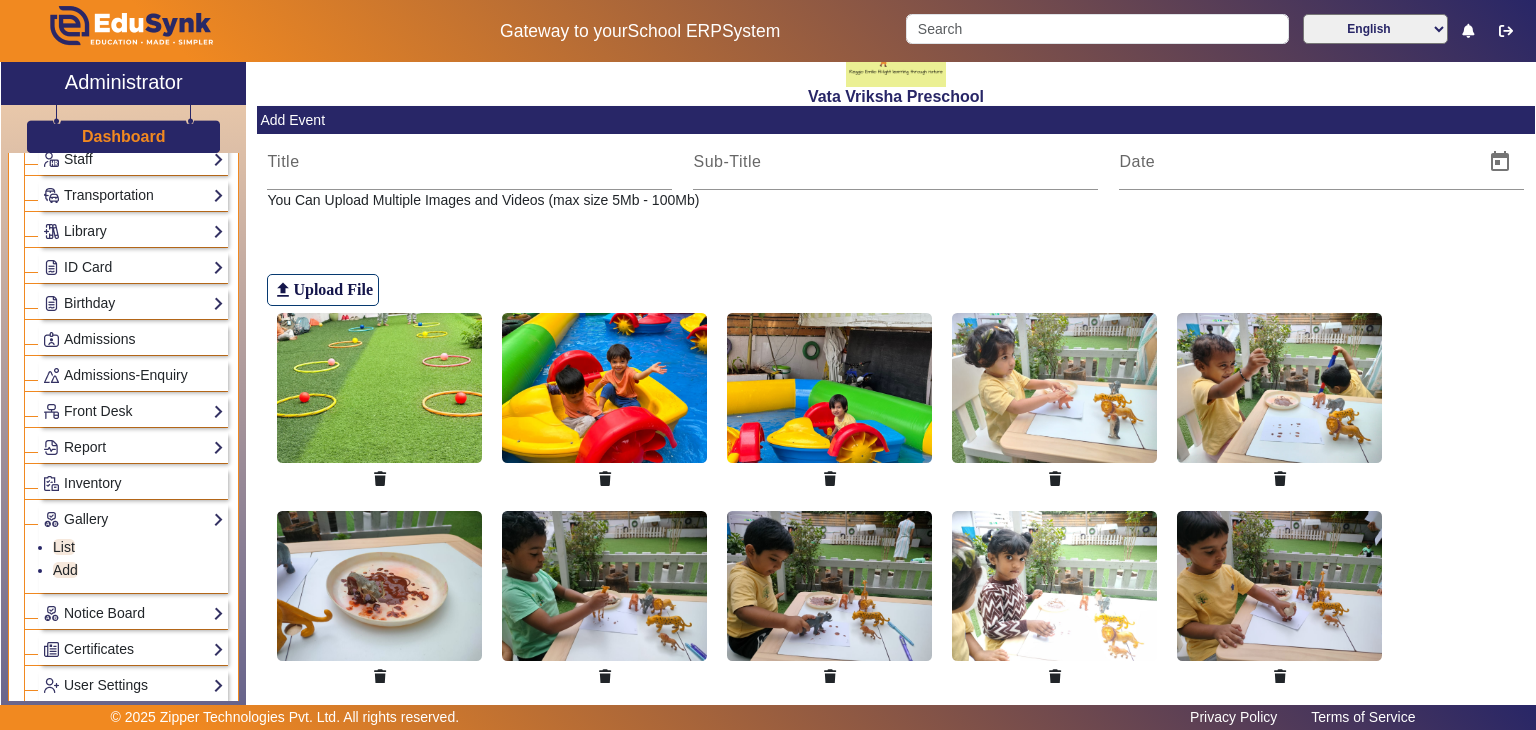 scroll, scrollTop: 0, scrollLeft: 0, axis: both 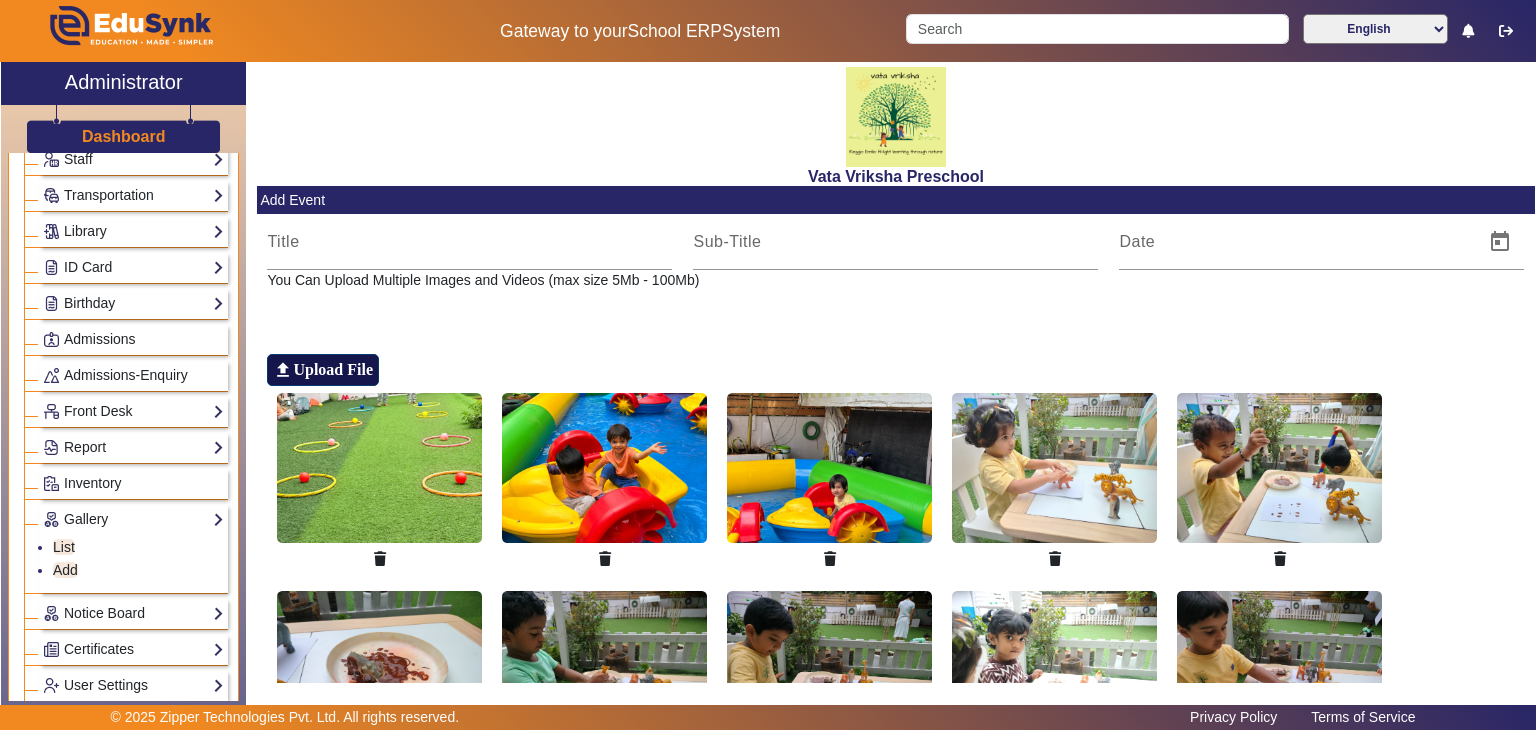 click on "Upload File" 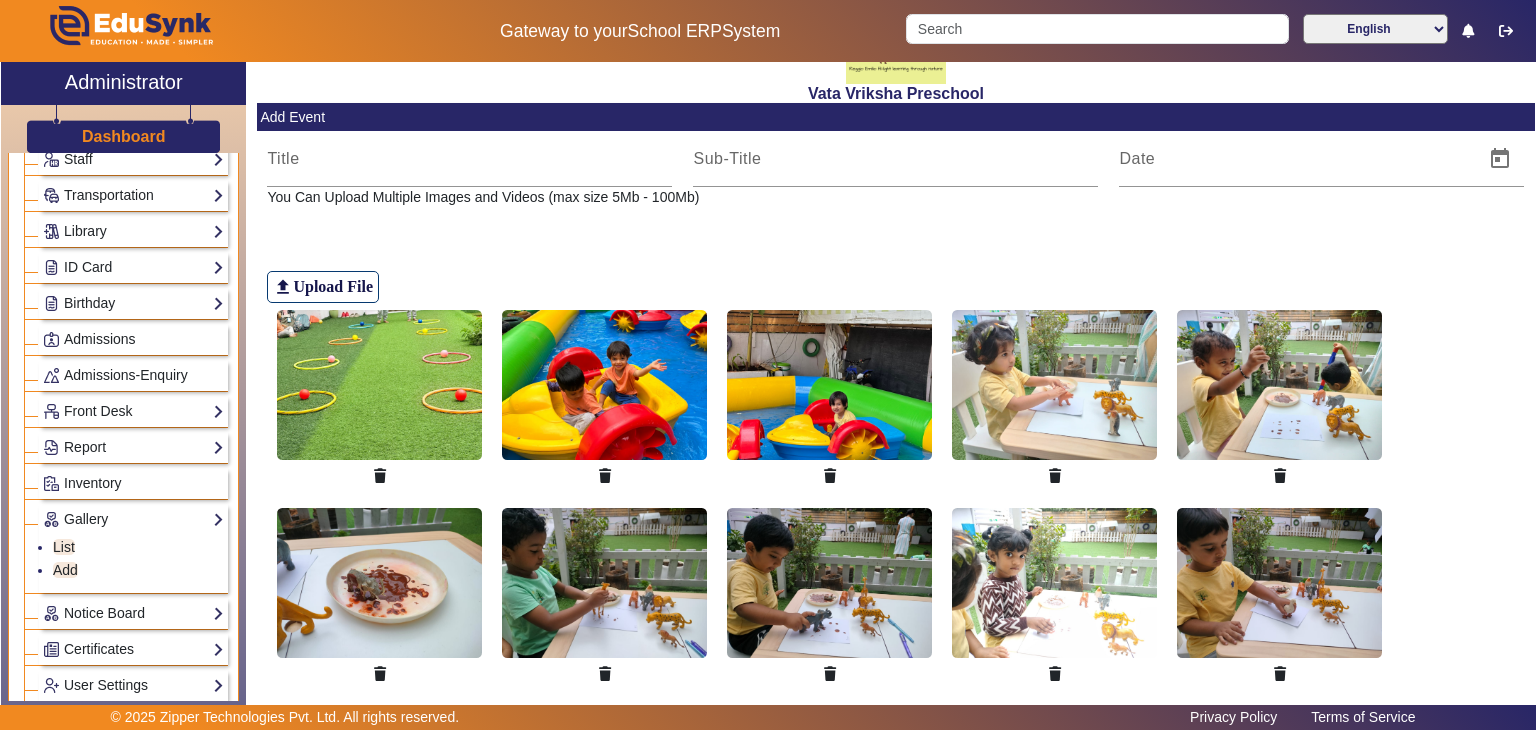 scroll, scrollTop: 92, scrollLeft: 0, axis: vertical 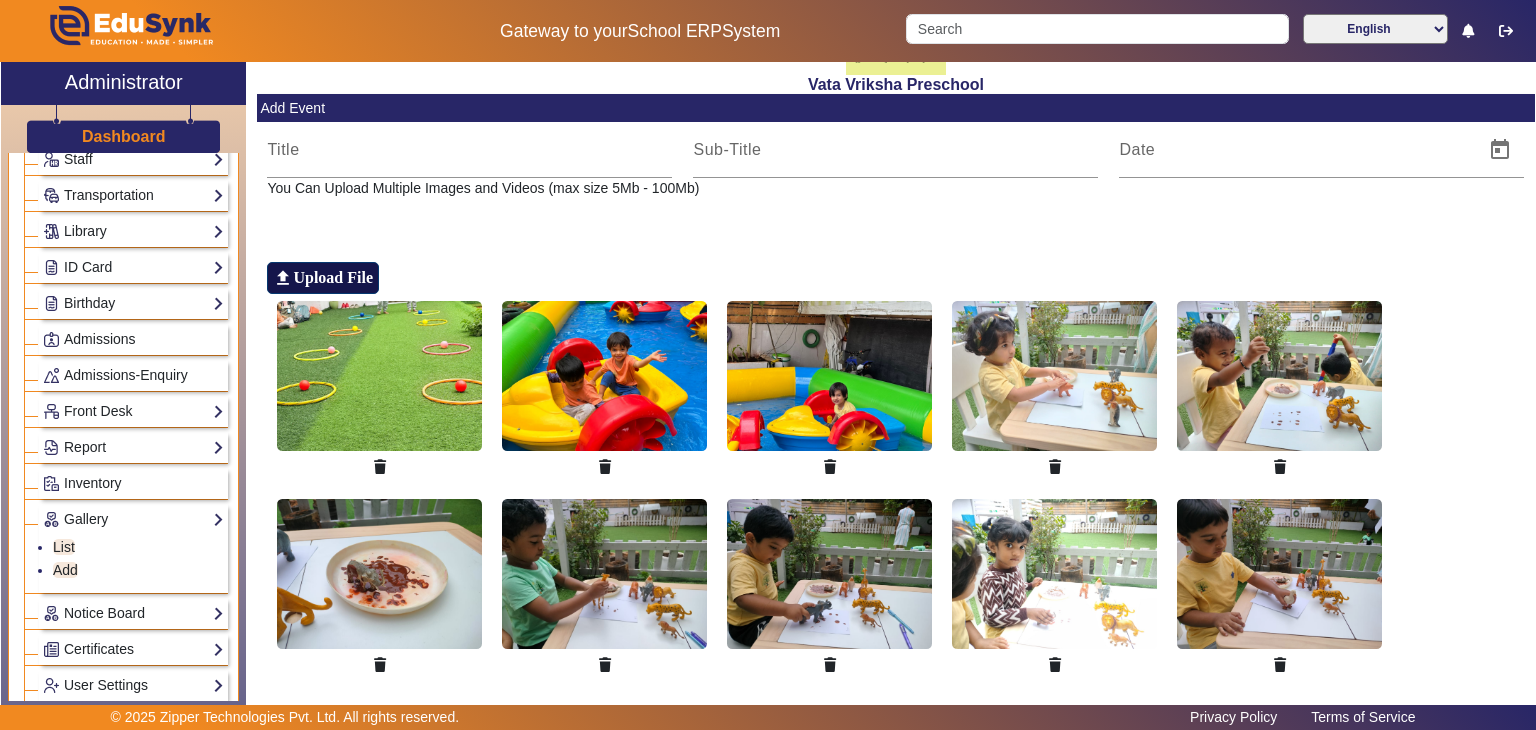 click on "Upload File" 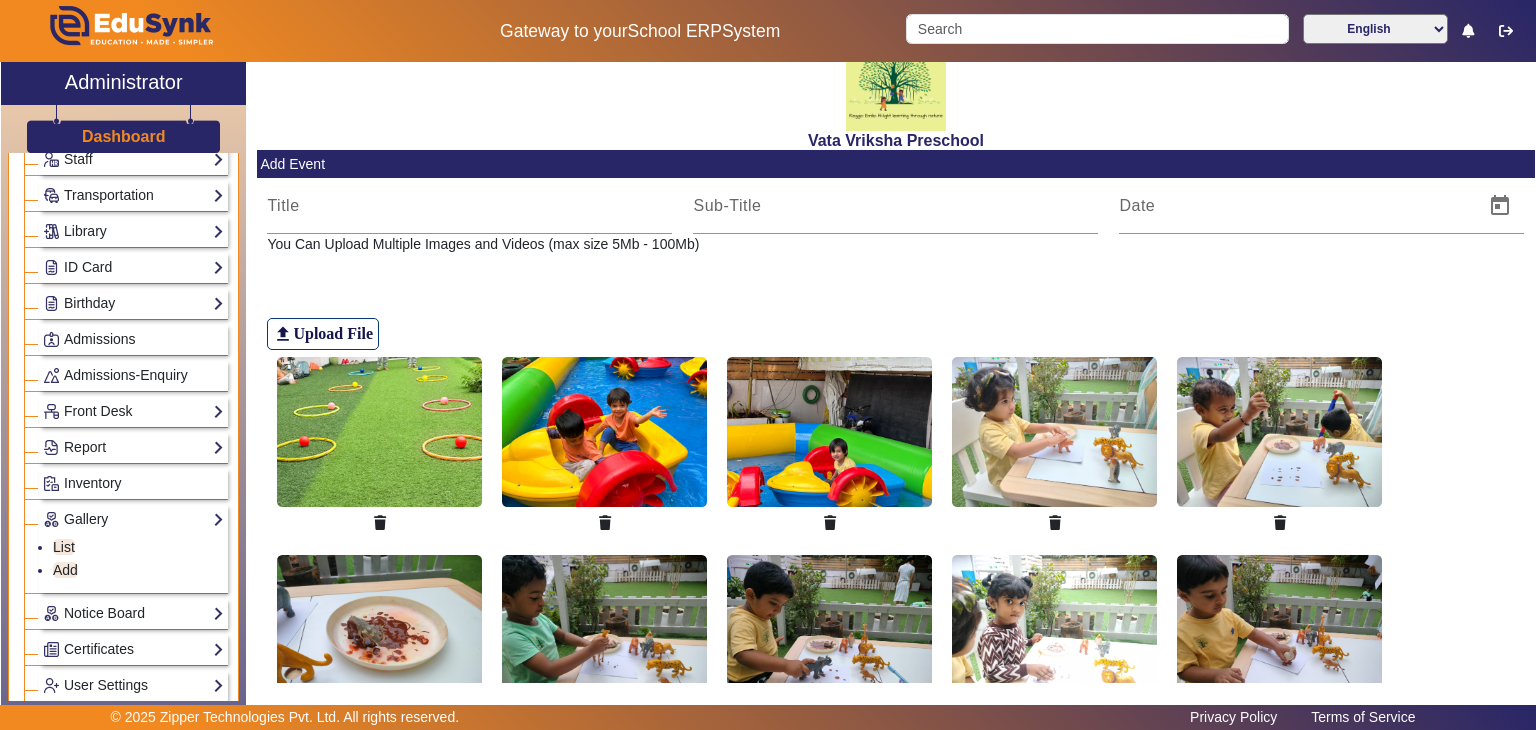scroll, scrollTop: 32, scrollLeft: 0, axis: vertical 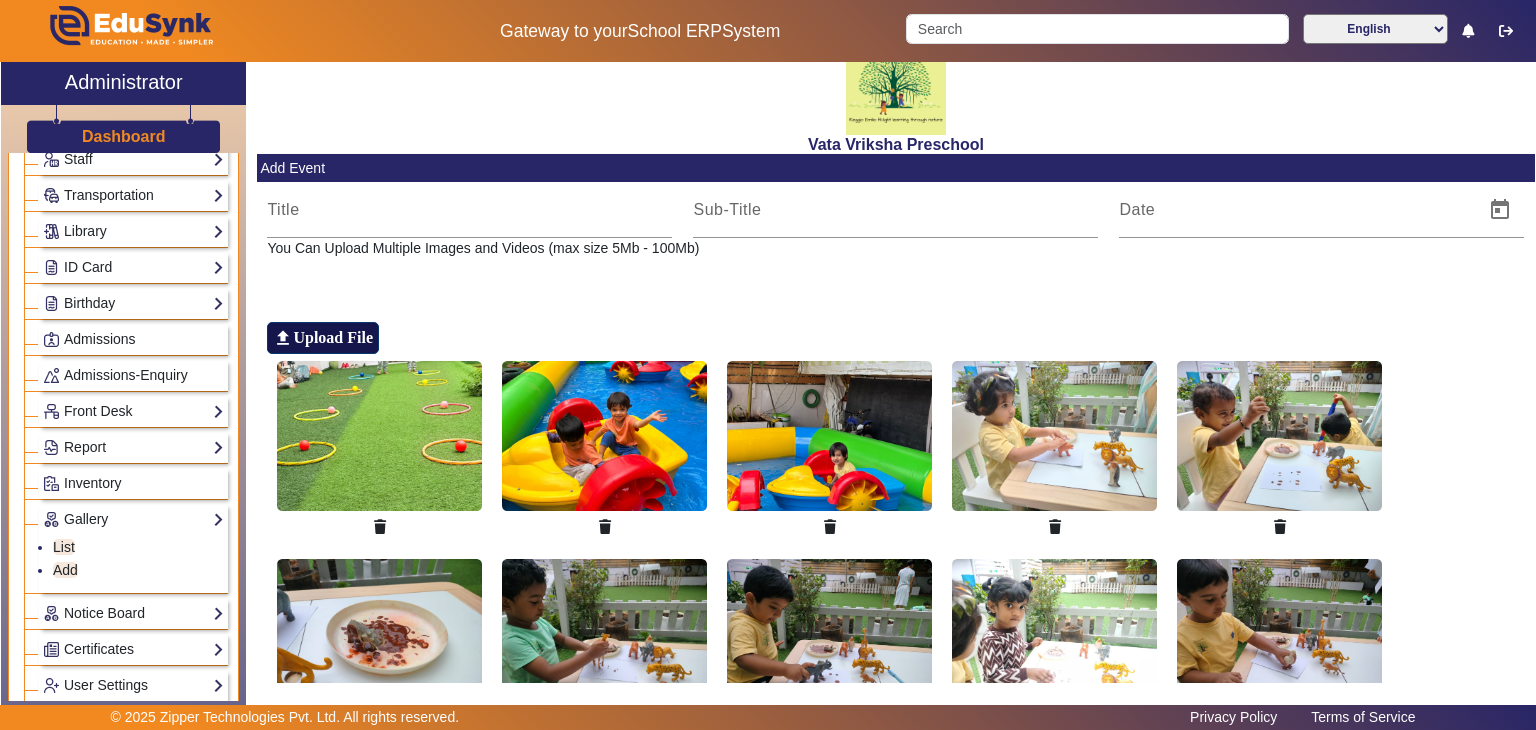 click on "Upload File" 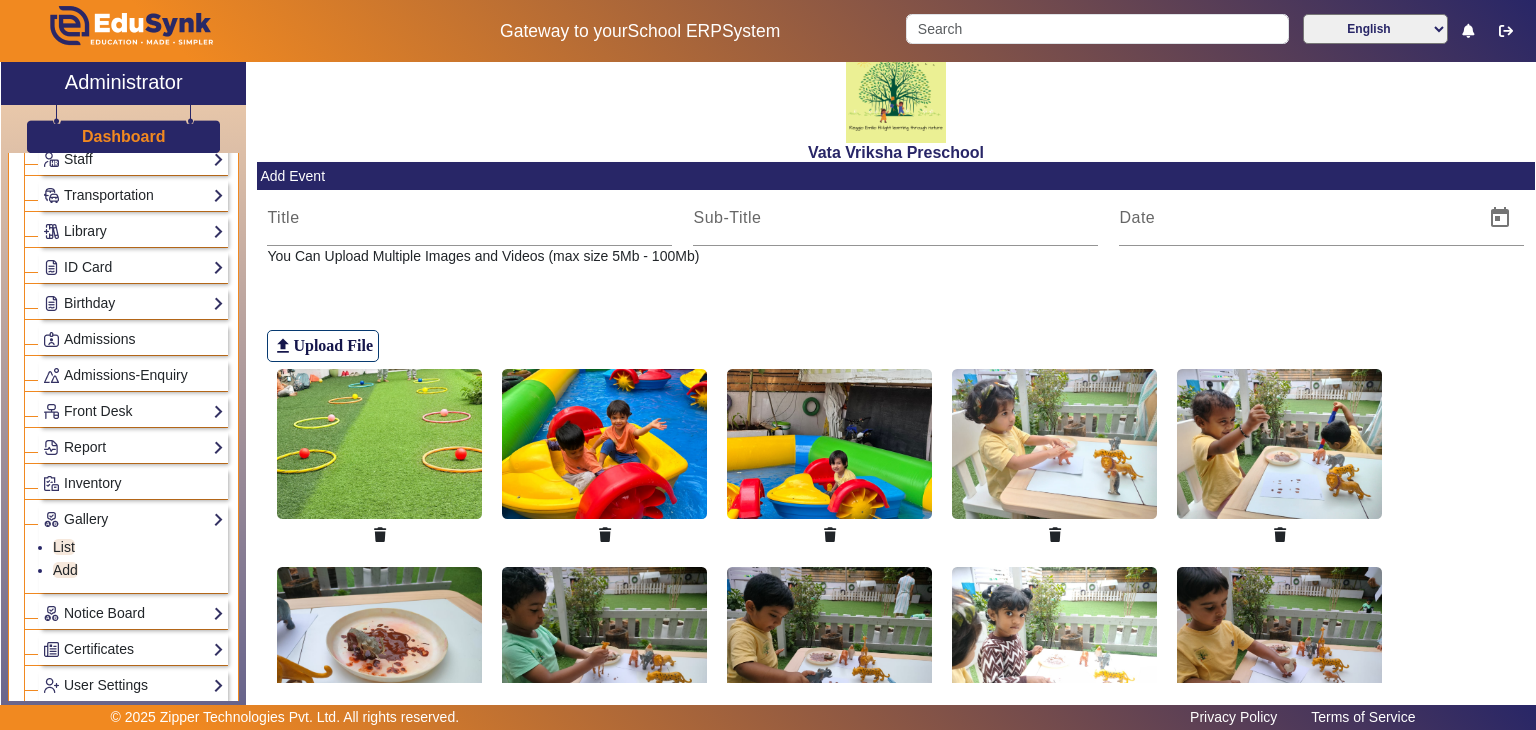 scroll, scrollTop: 0, scrollLeft: 0, axis: both 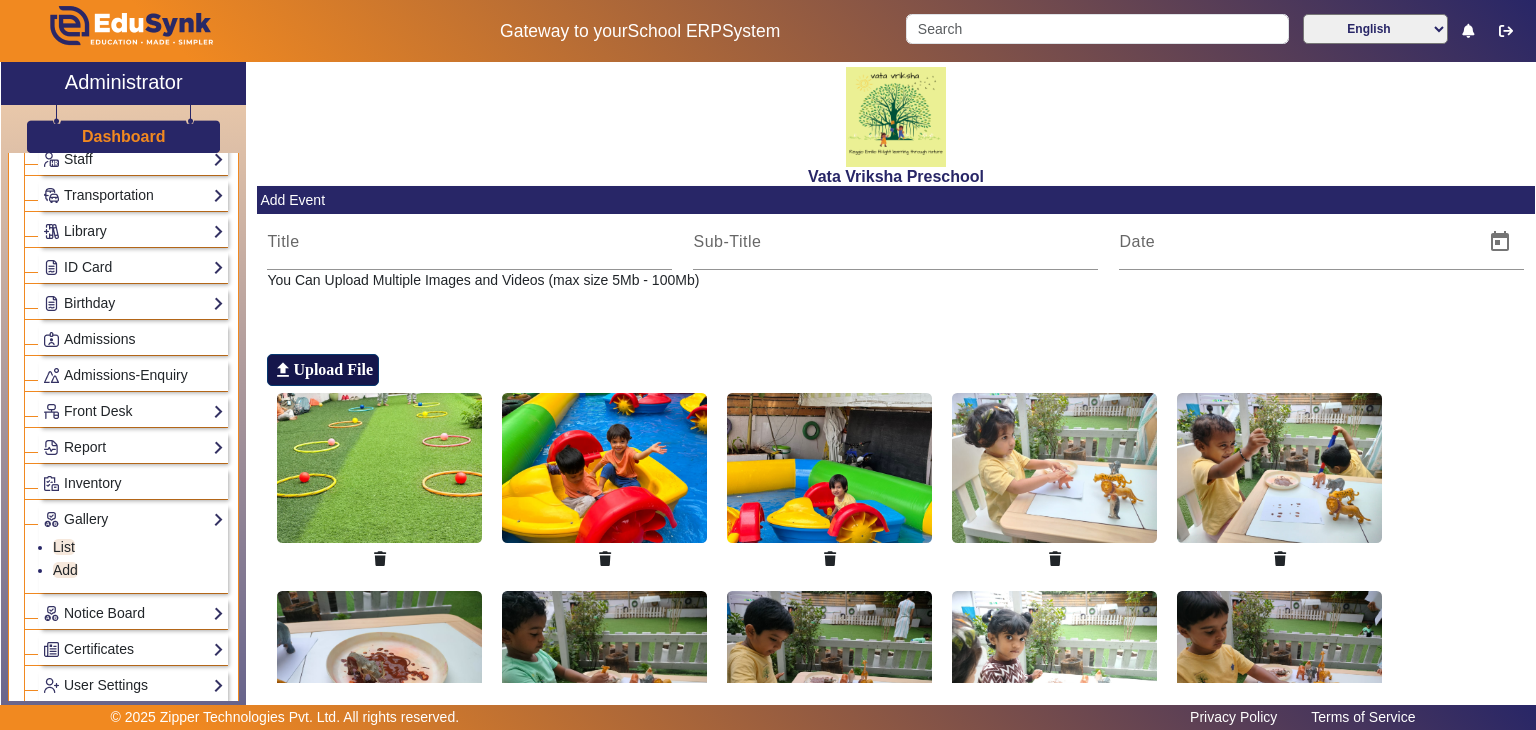 click on "Upload File" 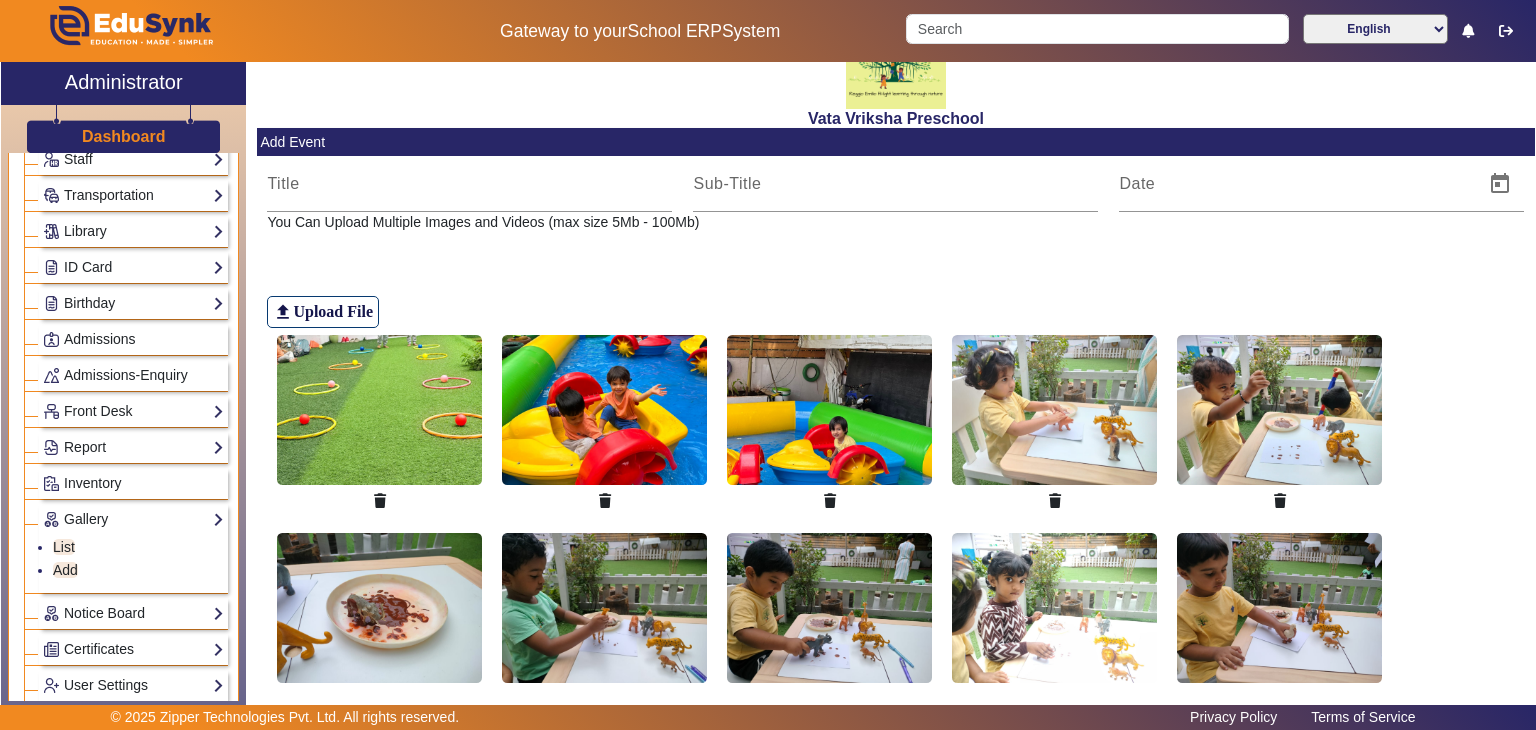 scroll, scrollTop: 0, scrollLeft: 0, axis: both 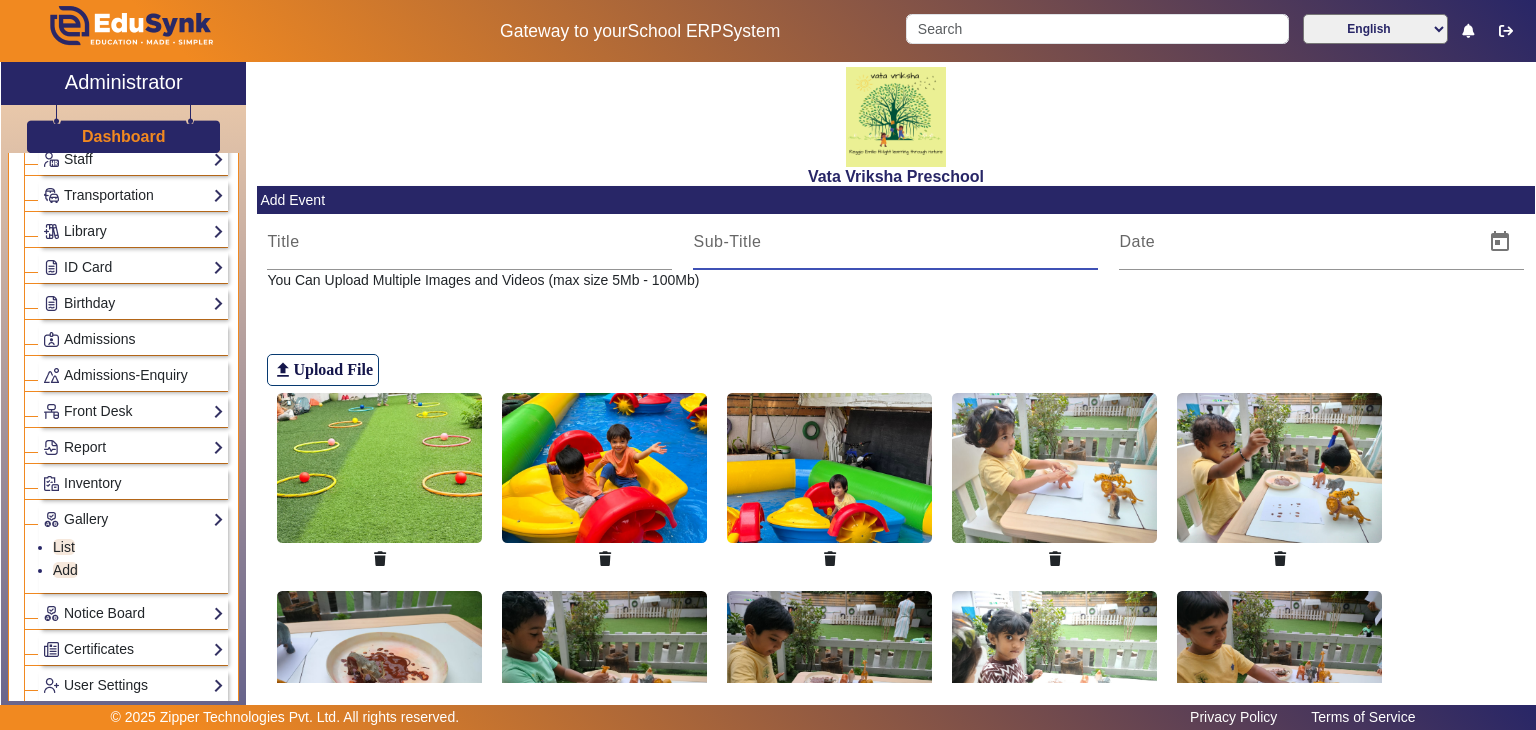 click at bounding box center [895, 242] 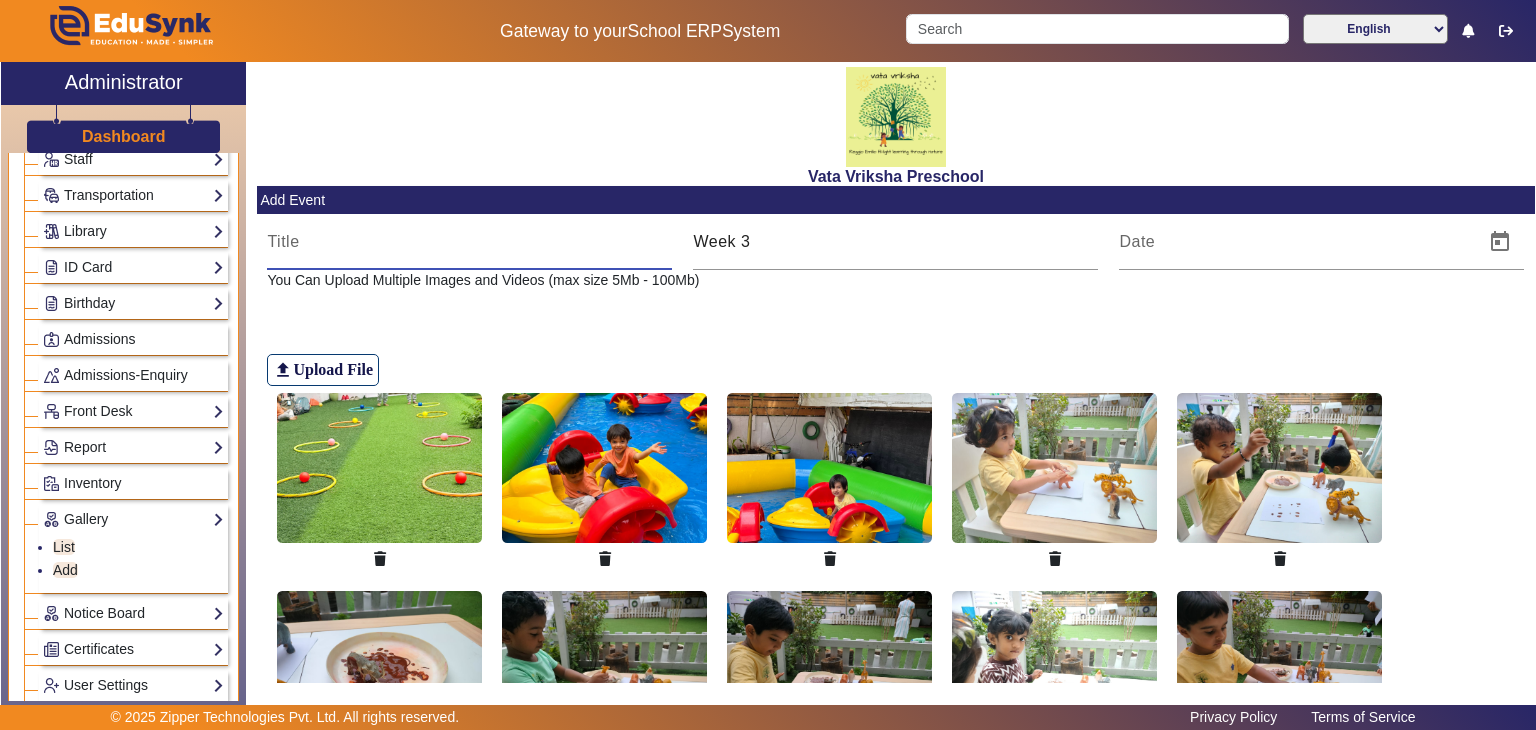 click at bounding box center [469, 242] 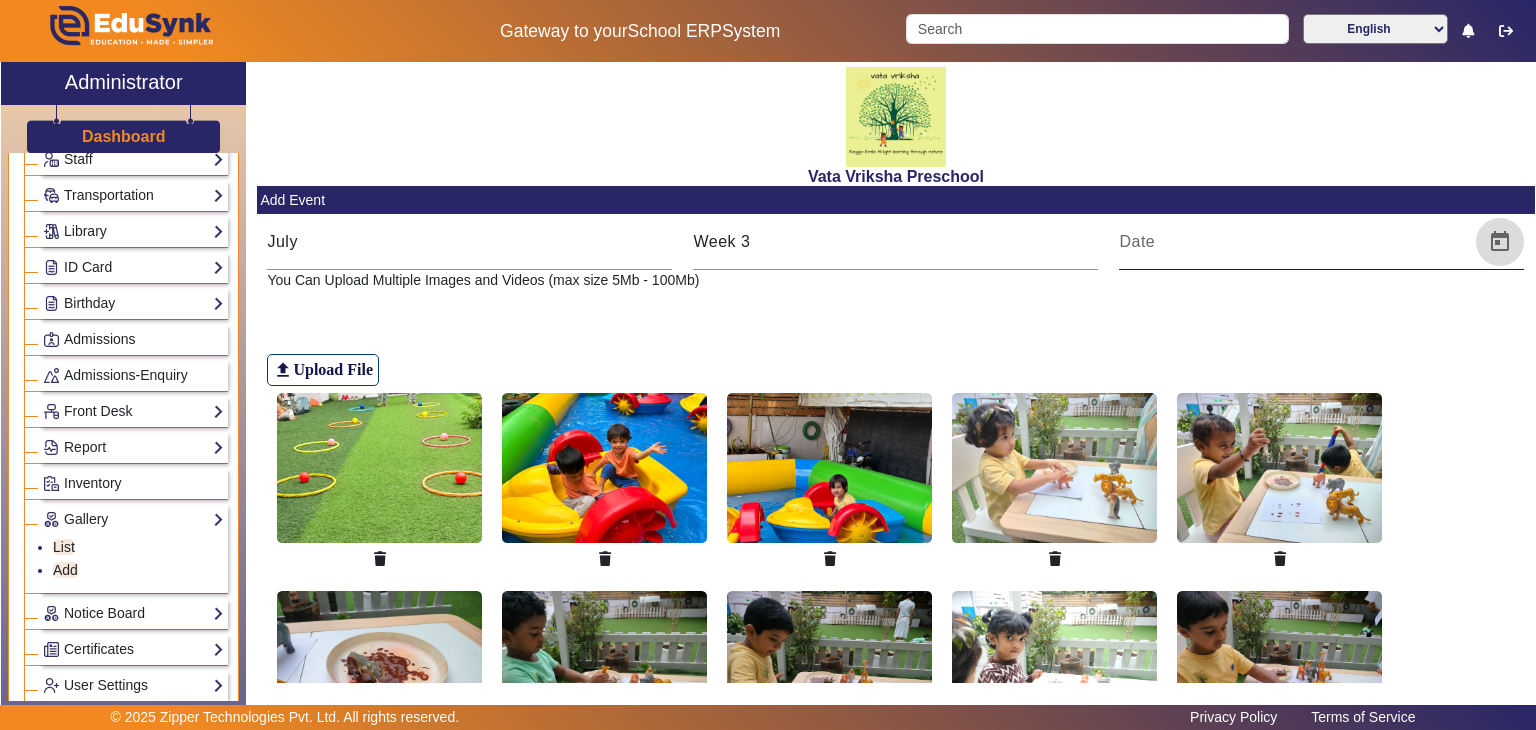 click 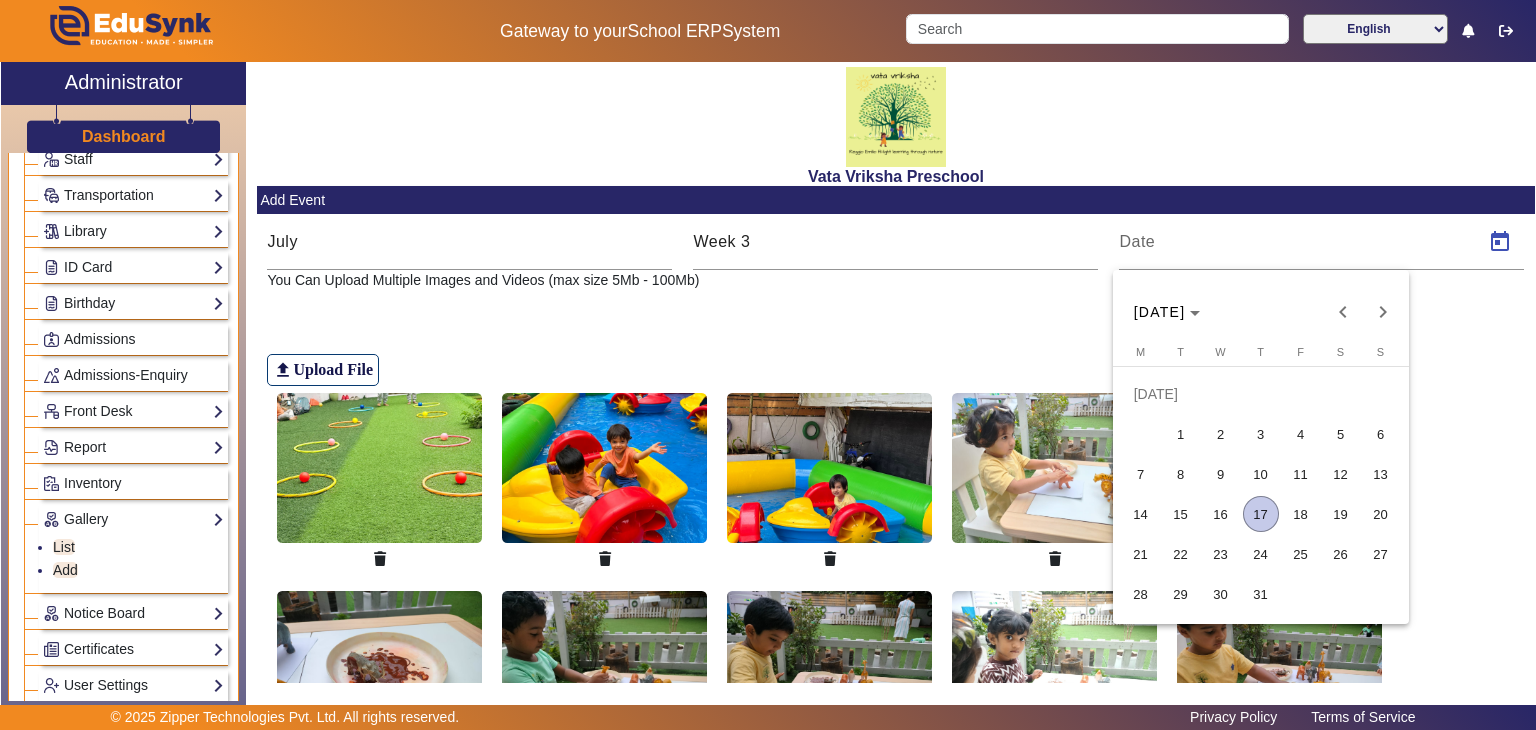 click on "17" at bounding box center [1261, 514] 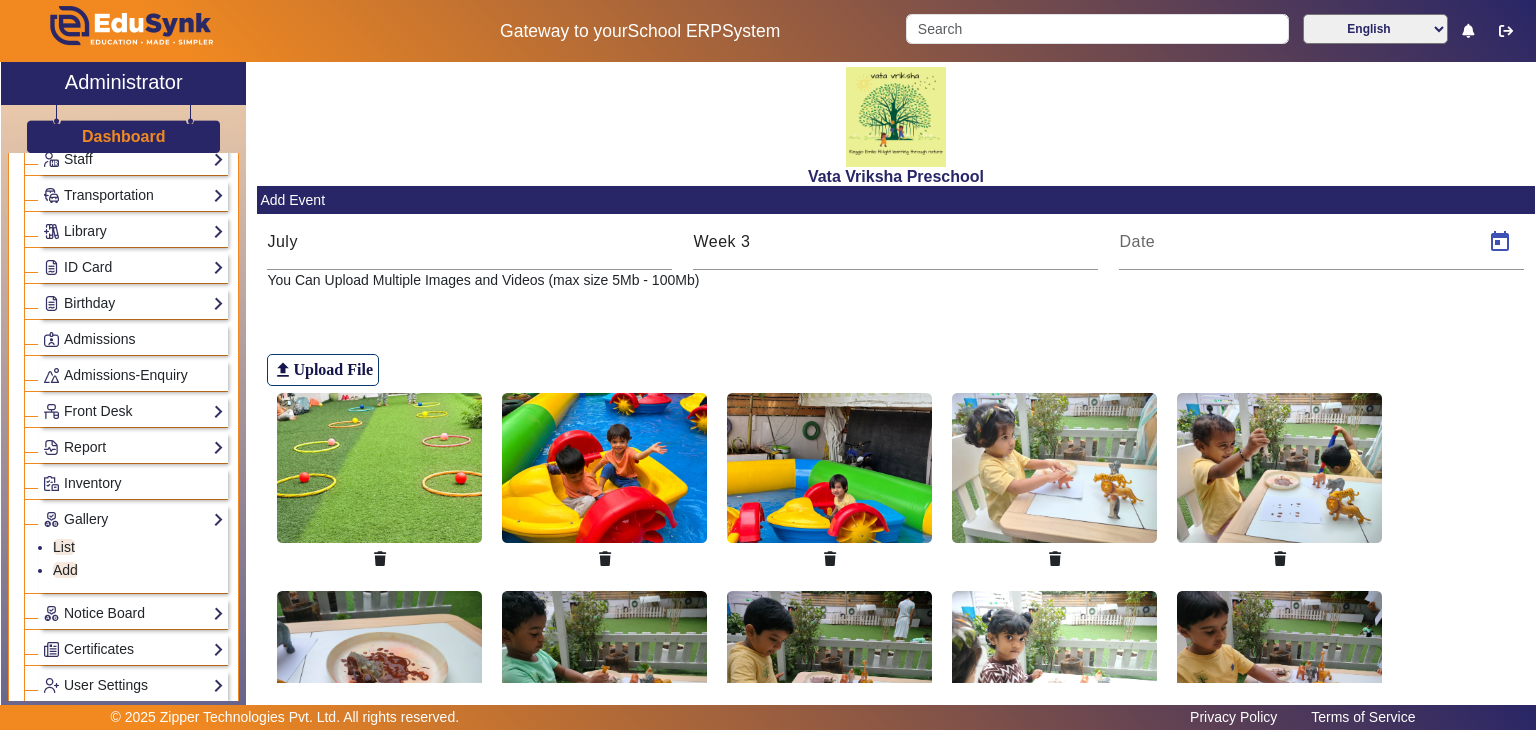 type on "[DATE]" 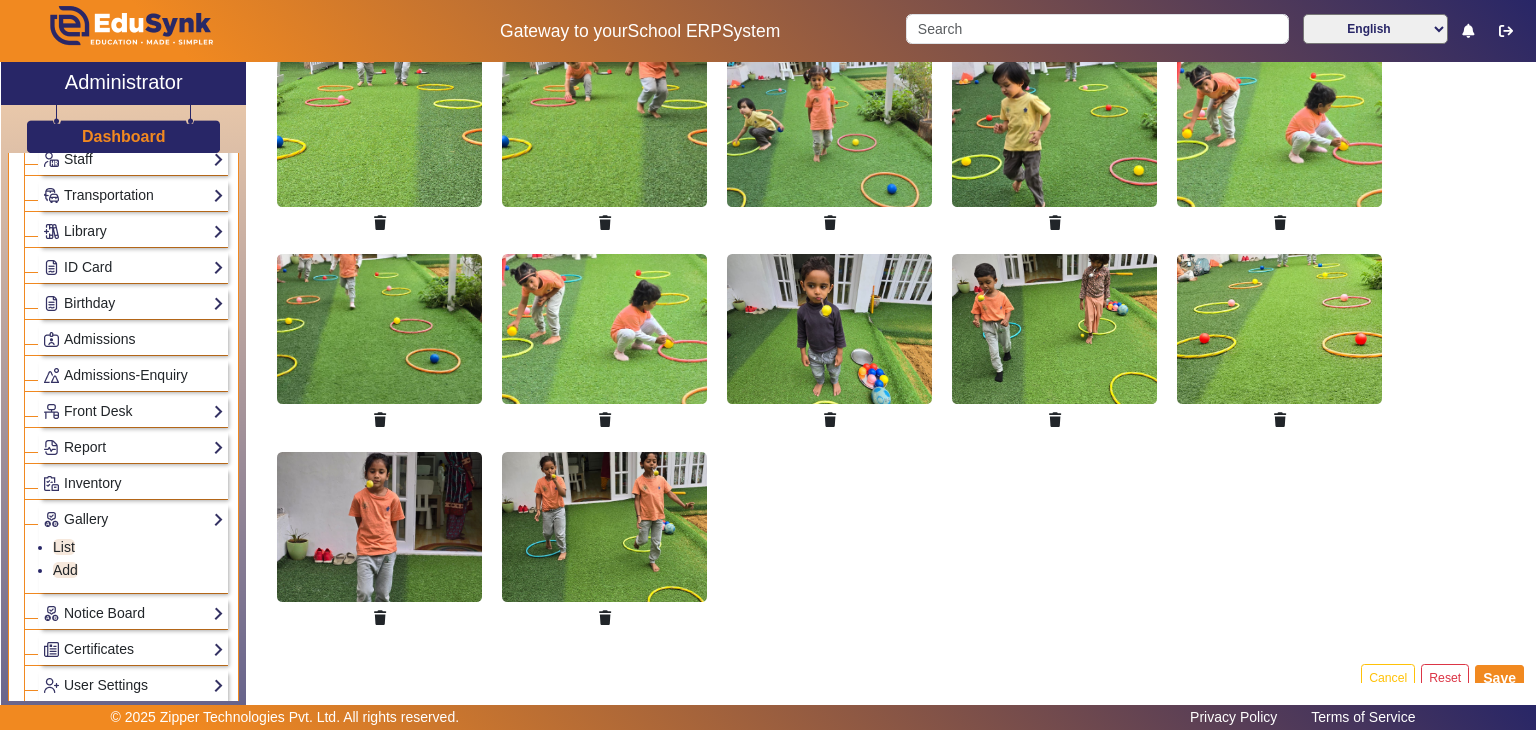 scroll, scrollTop: 2932, scrollLeft: 0, axis: vertical 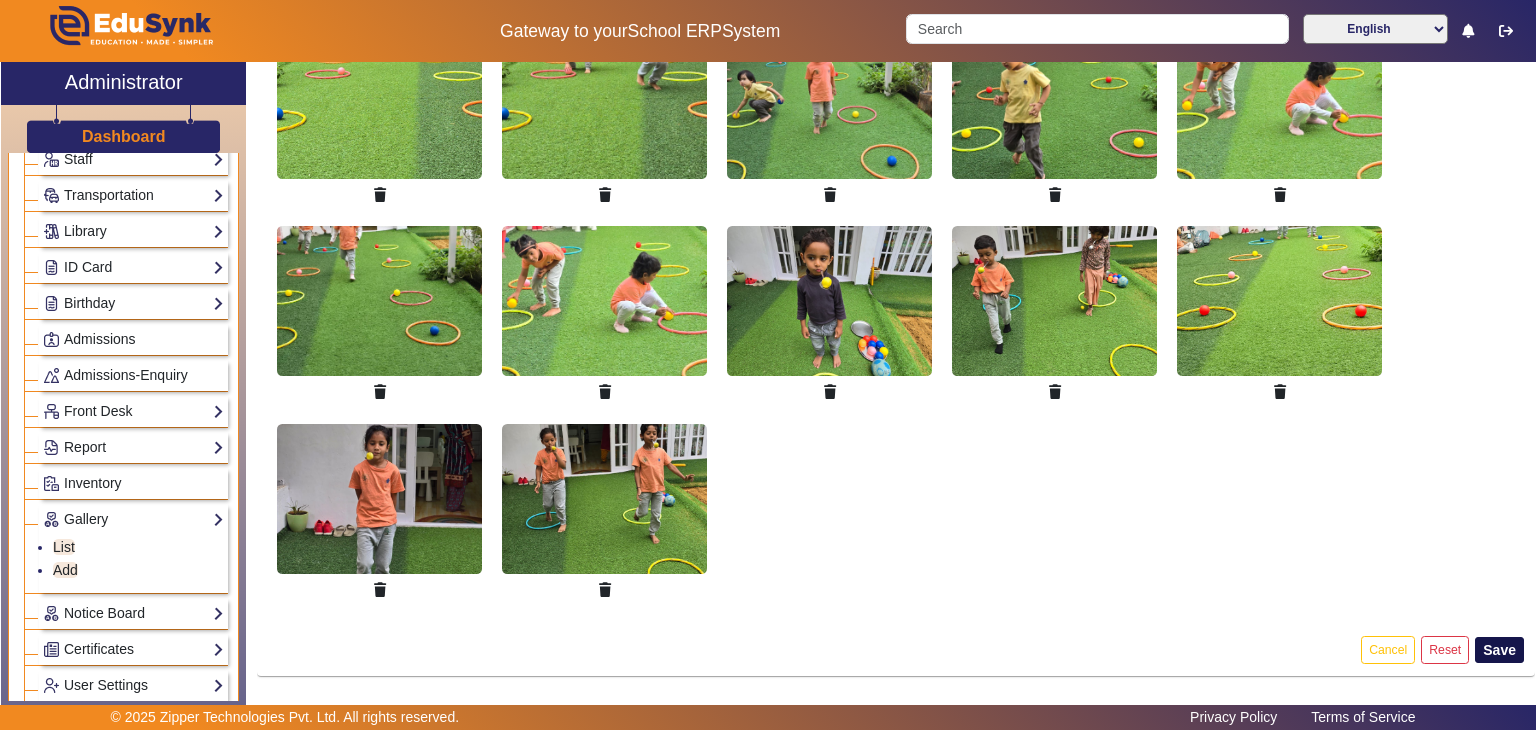 click on "Save" 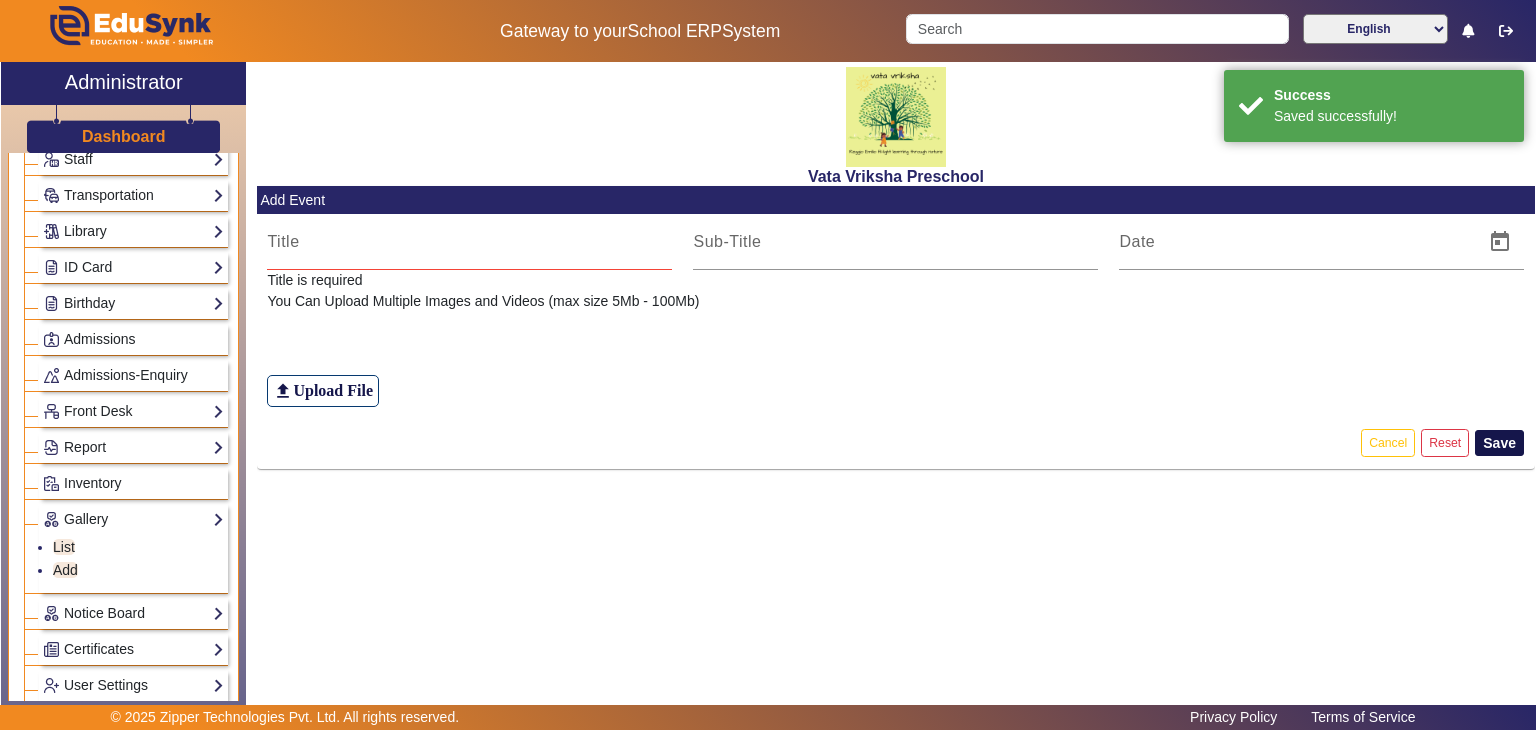 scroll, scrollTop: 0, scrollLeft: 0, axis: both 